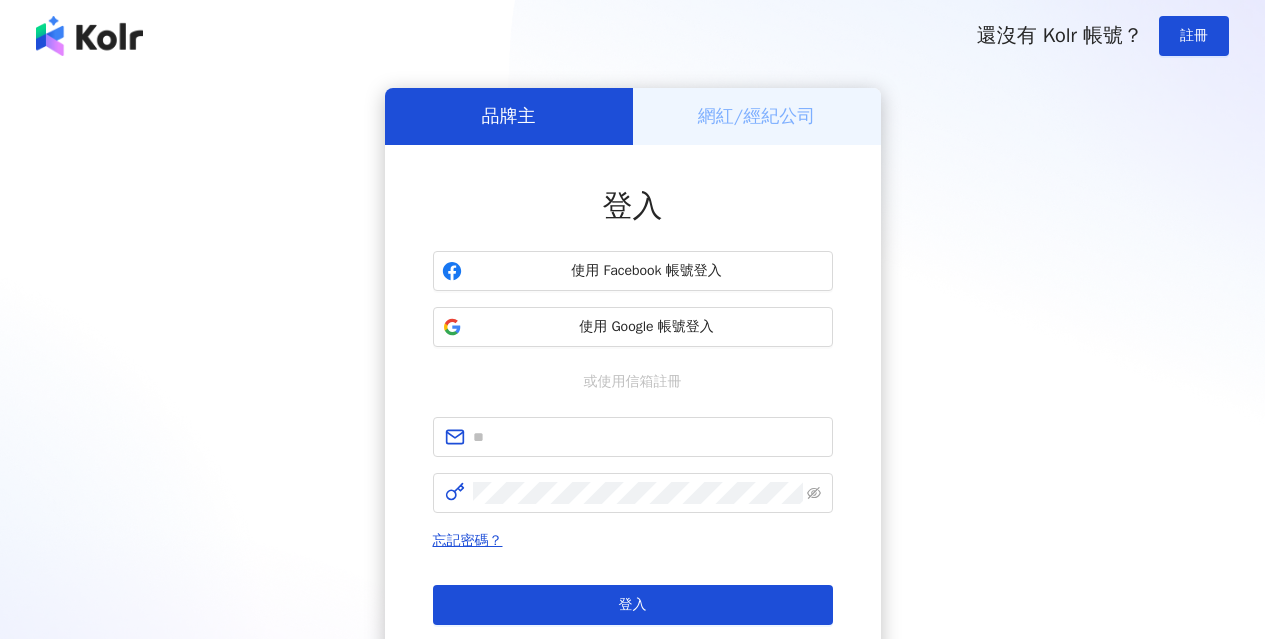 scroll, scrollTop: 0, scrollLeft: 0, axis: both 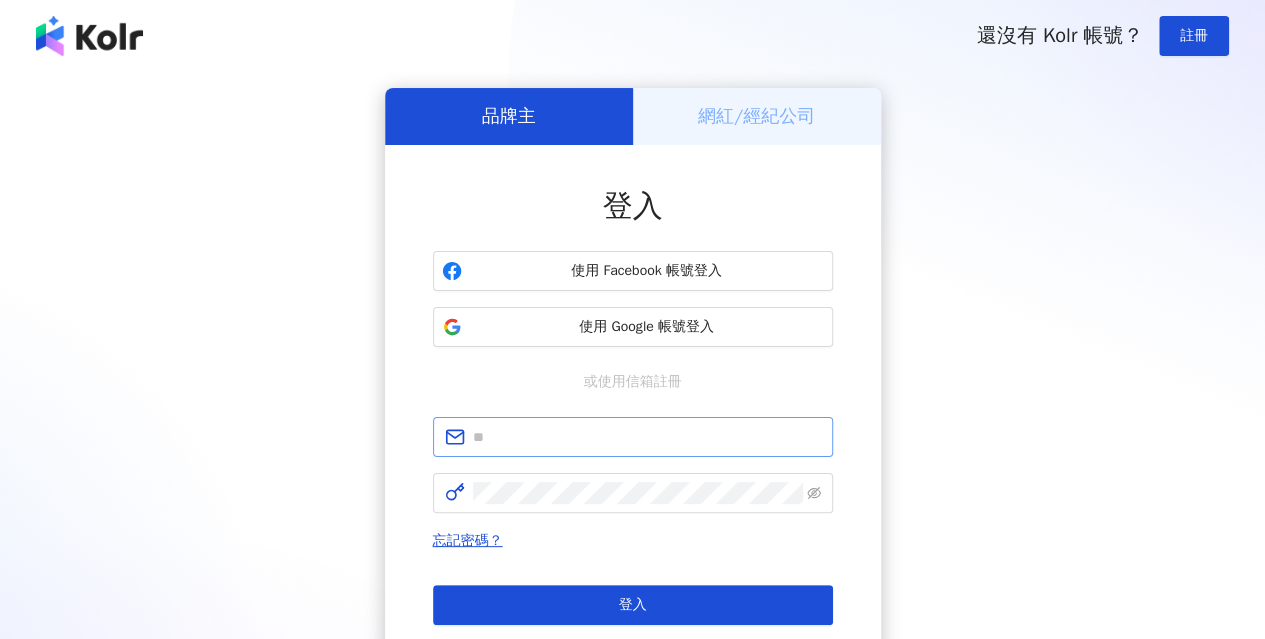click at bounding box center (633, 437) 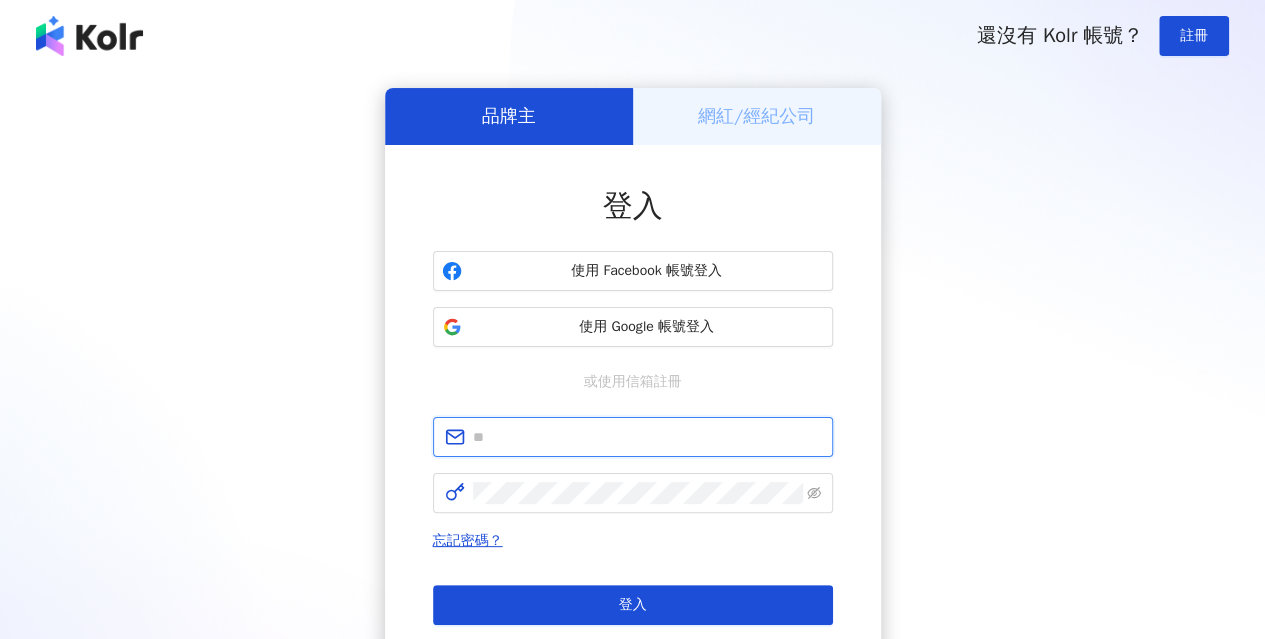 click at bounding box center (647, 437) 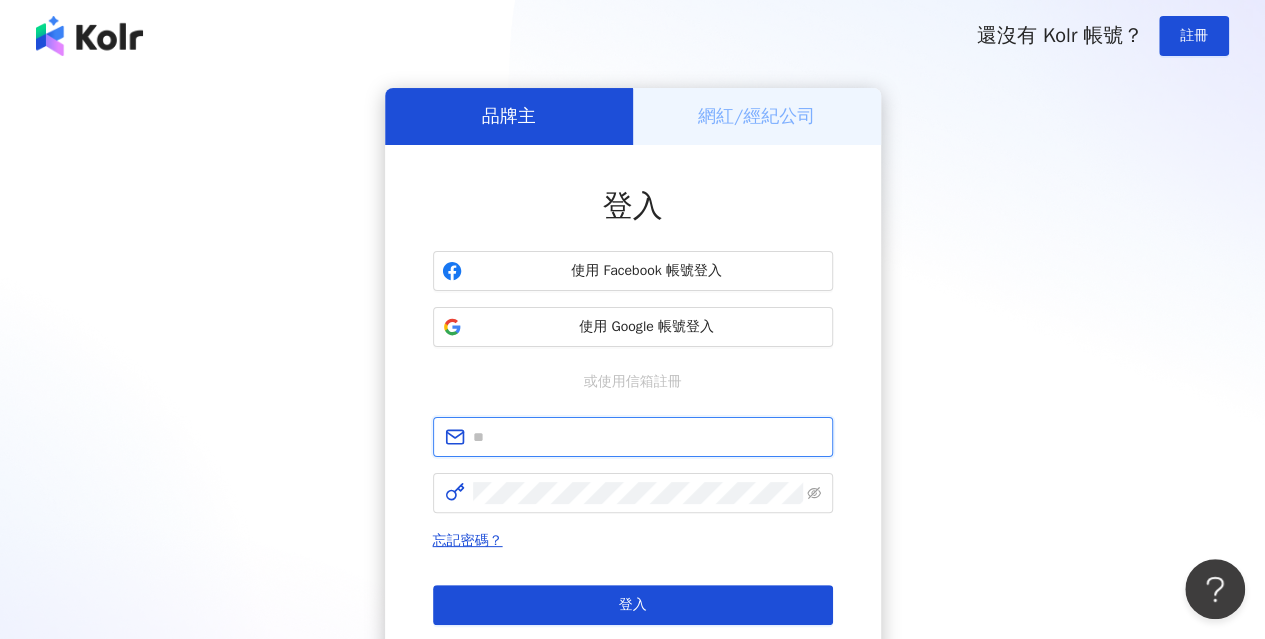 scroll, scrollTop: 0, scrollLeft: 0, axis: both 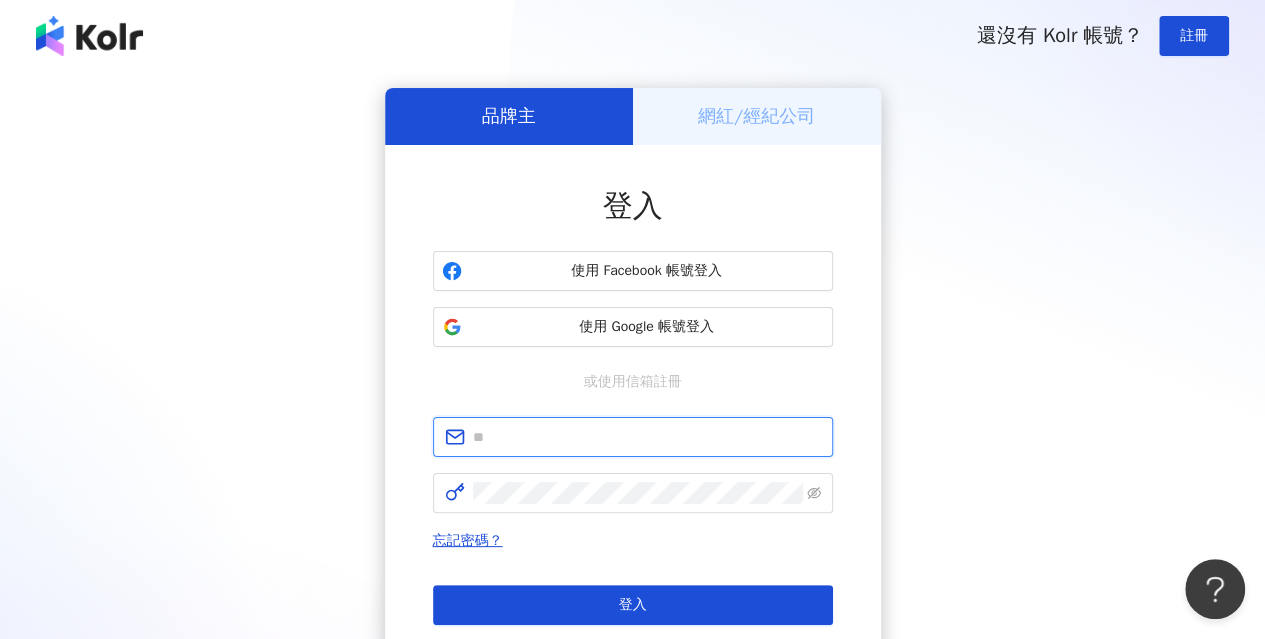 type on "**********" 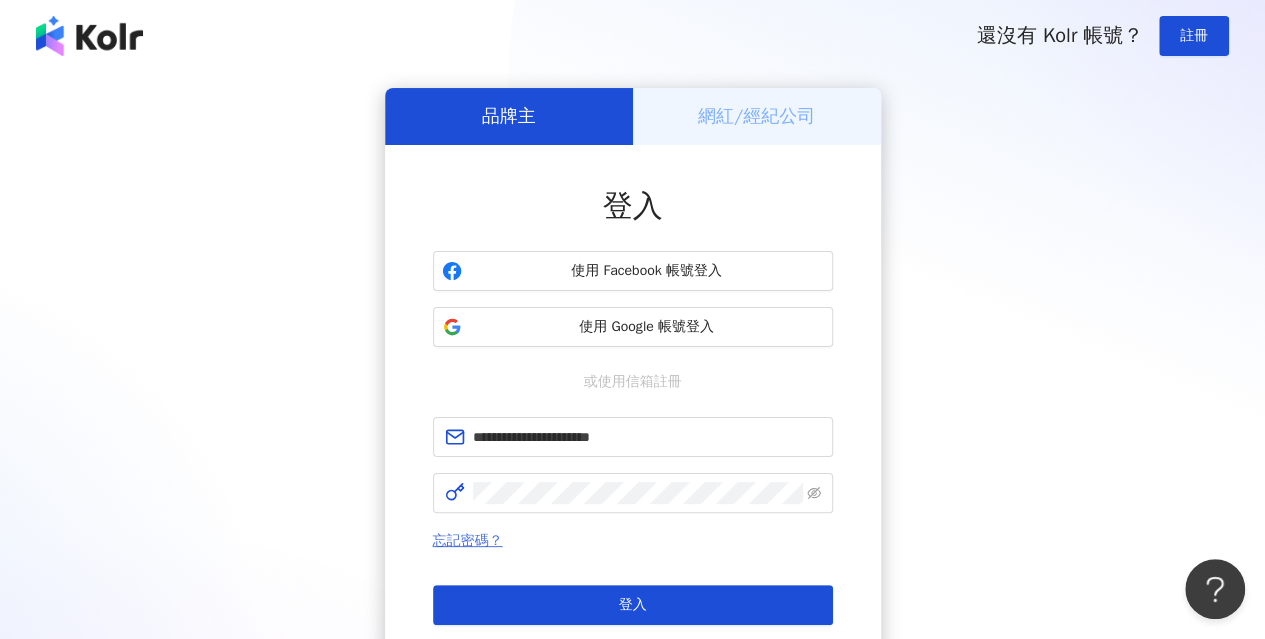 click on "忘記密碼？" at bounding box center (468, 540) 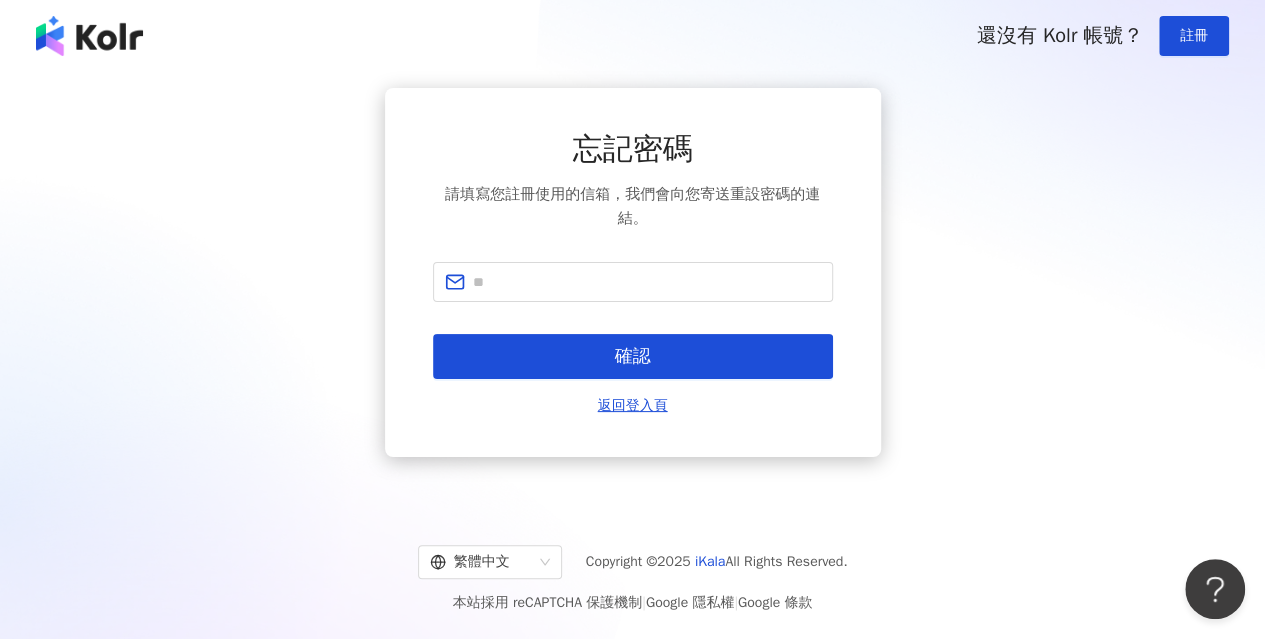 click on "確認 返回登入頁" at bounding box center (633, 339) 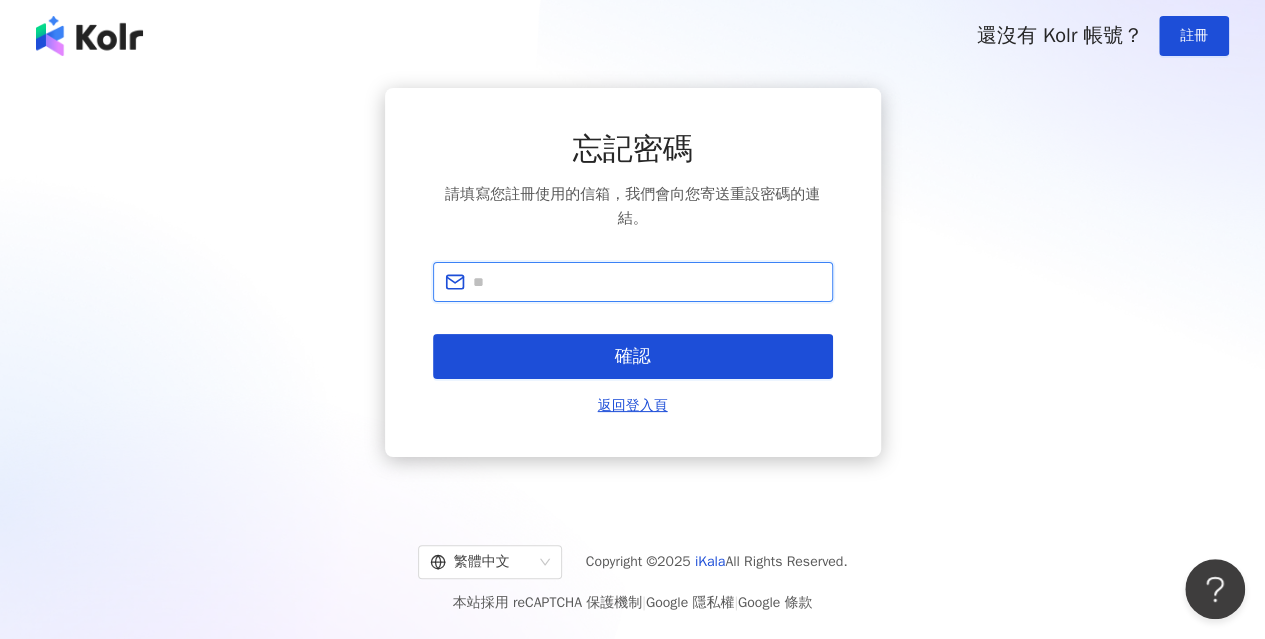 click at bounding box center (647, 282) 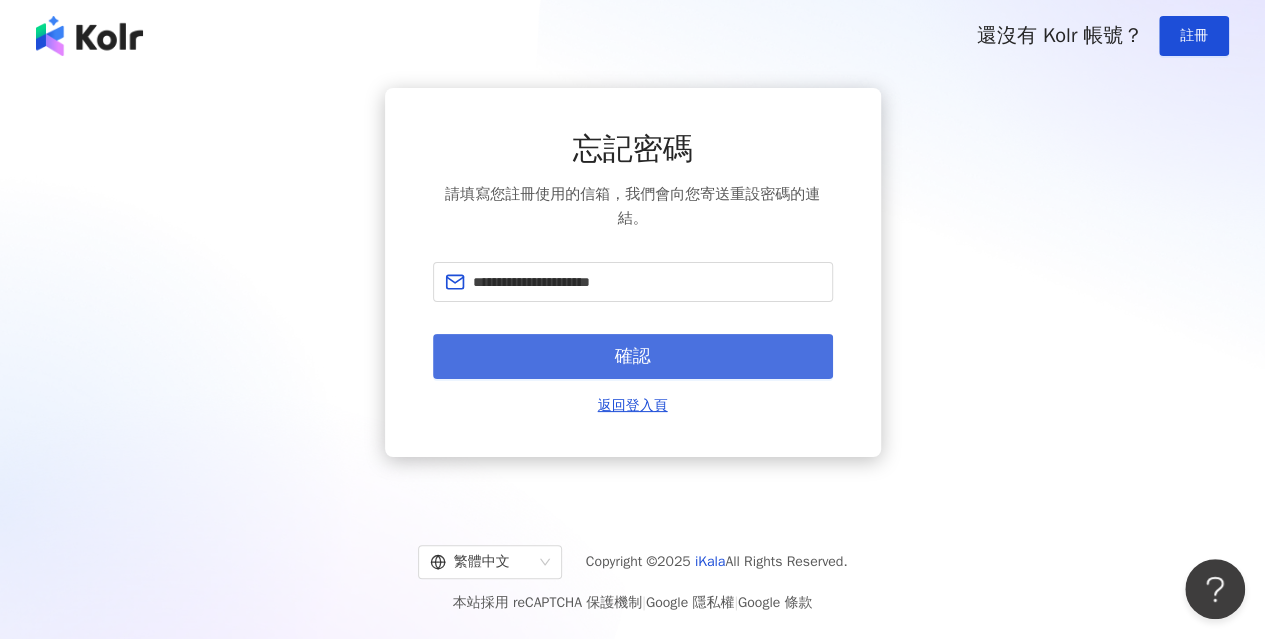 click on "確認" at bounding box center (633, 357) 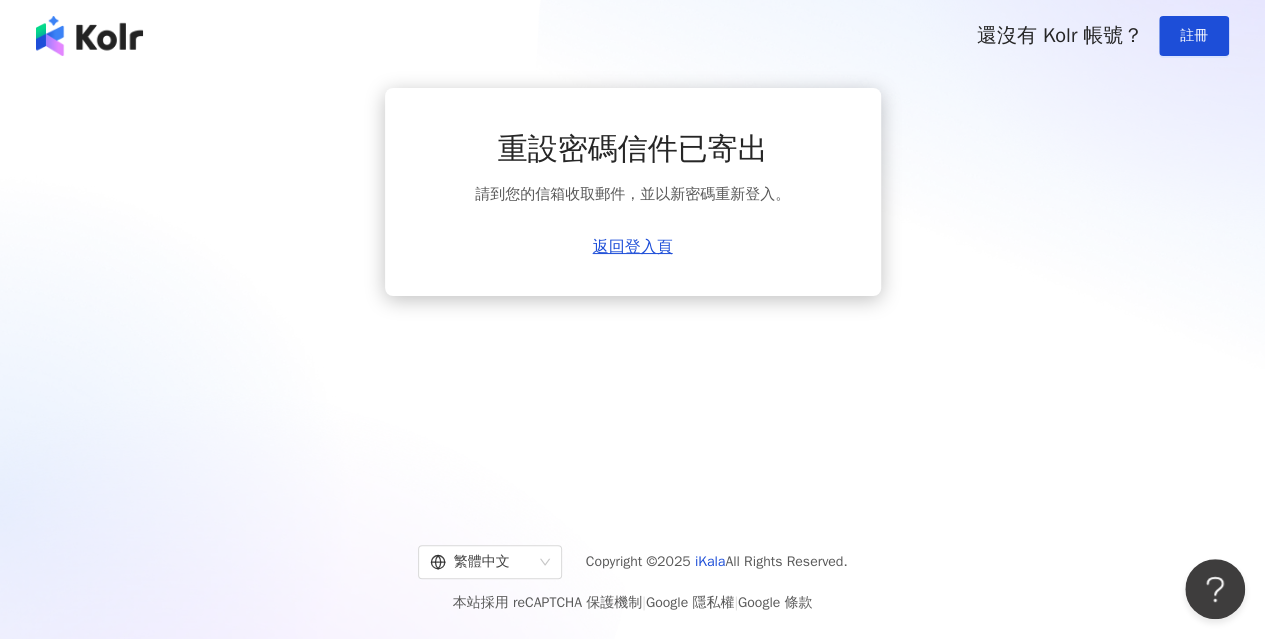 click on "重設密碼信件已寄出 請到您的信箱收取郵件，並以新密碼重新登入。 返回登入頁" at bounding box center (633, 192) 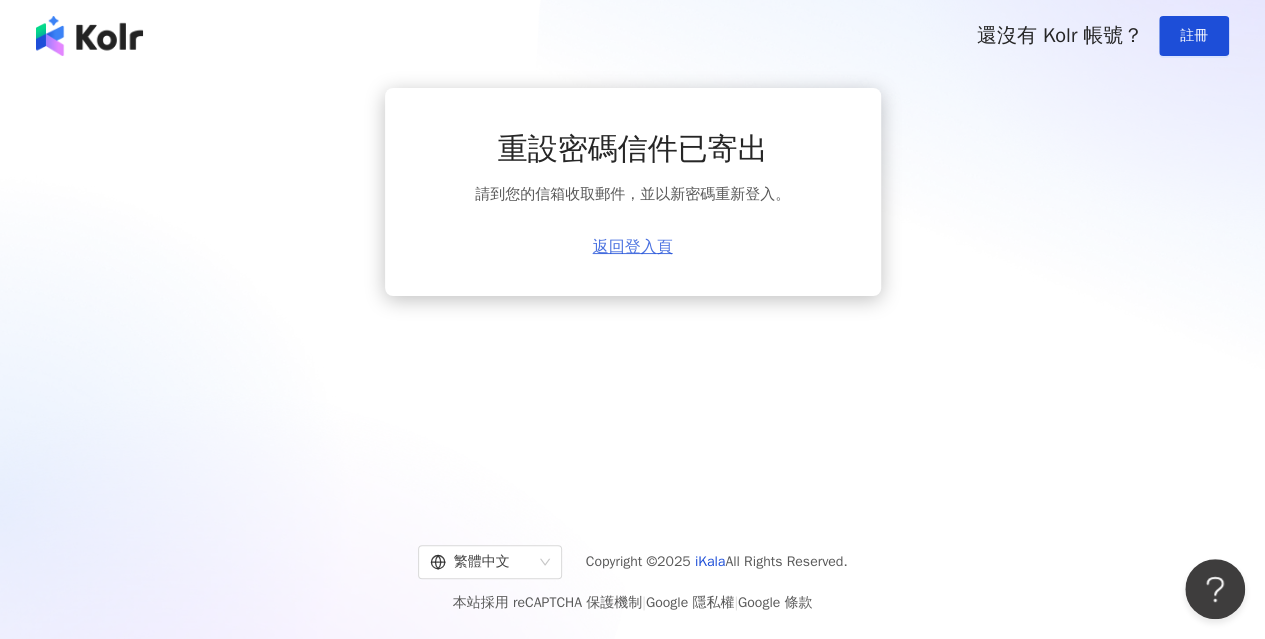 click on "返回登入頁" at bounding box center (633, 247) 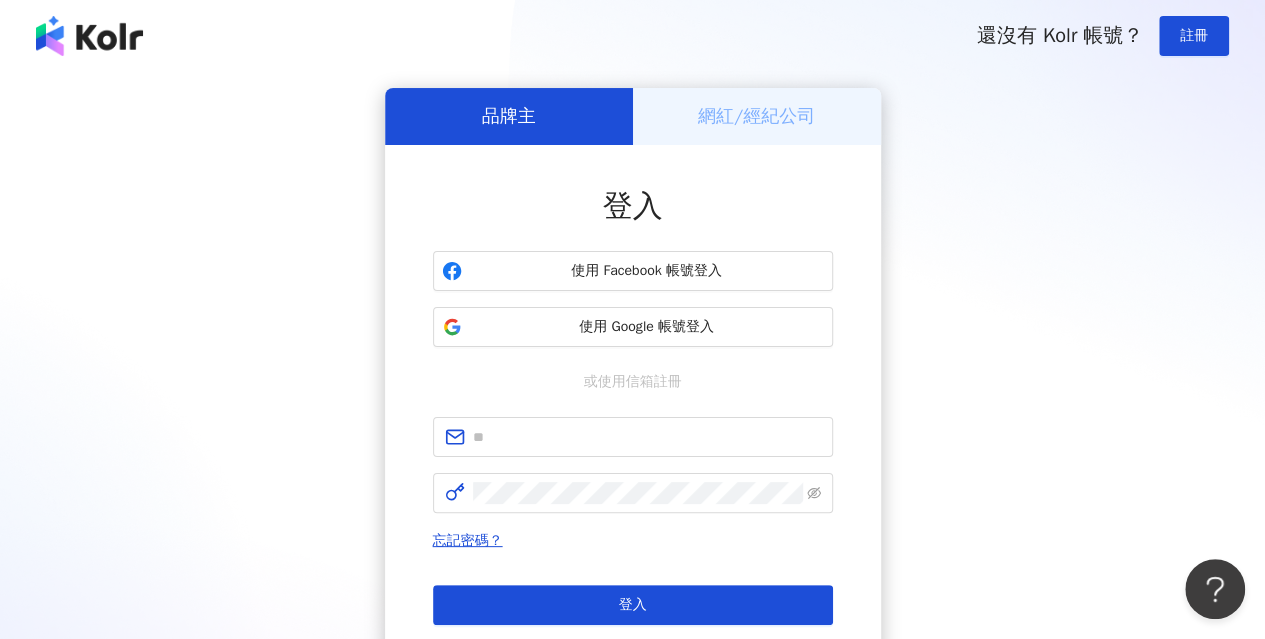 click on "登入 使用 Facebook 帳號登入 使用 Google 帳號登入 或使用信箱註冊 忘記密碼？ 登入 還沒有 Kolr 帳號？ 立即註冊" at bounding box center (633, 425) 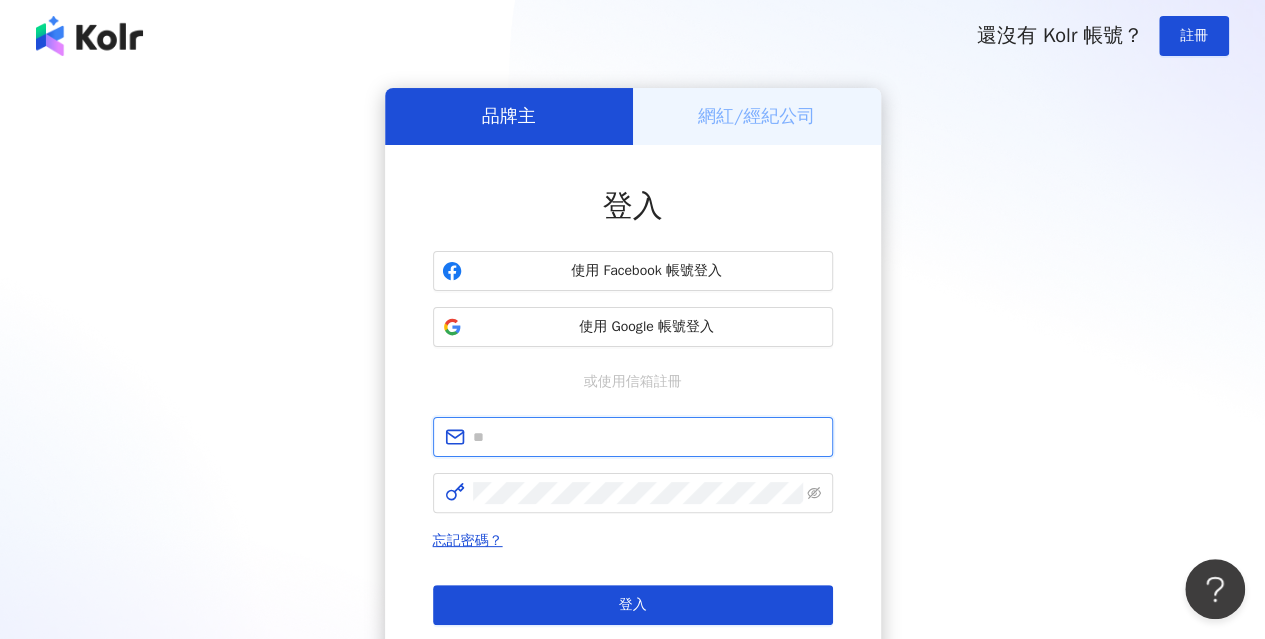 click at bounding box center (647, 437) 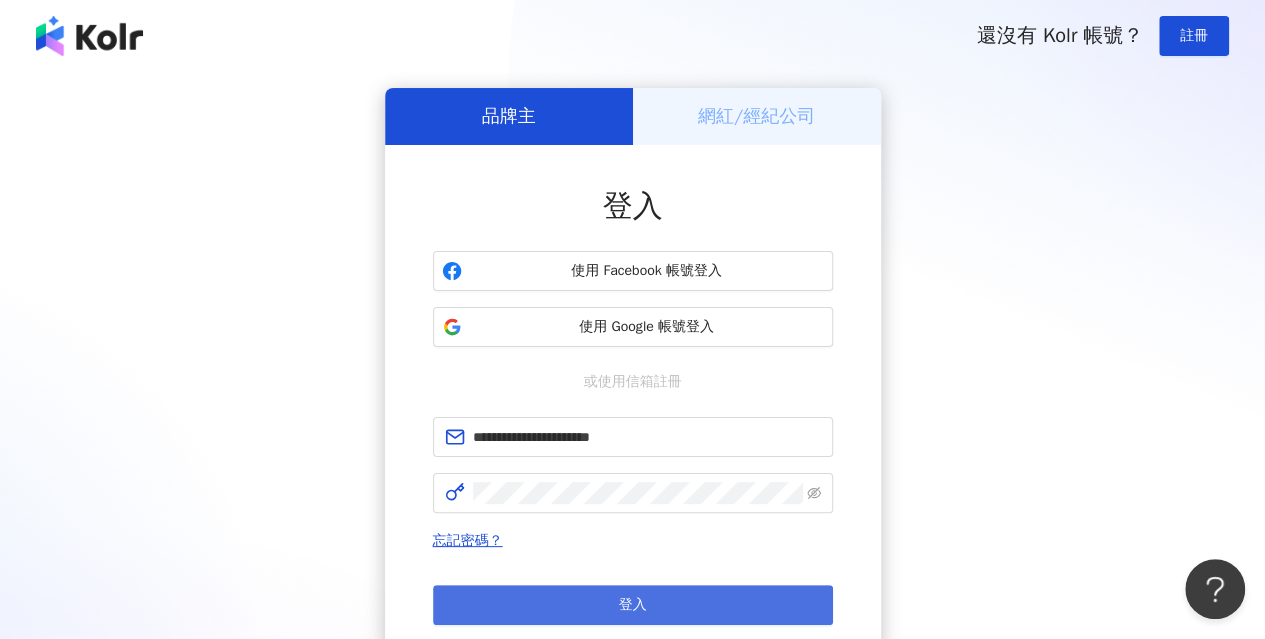 click on "登入" at bounding box center (633, 605) 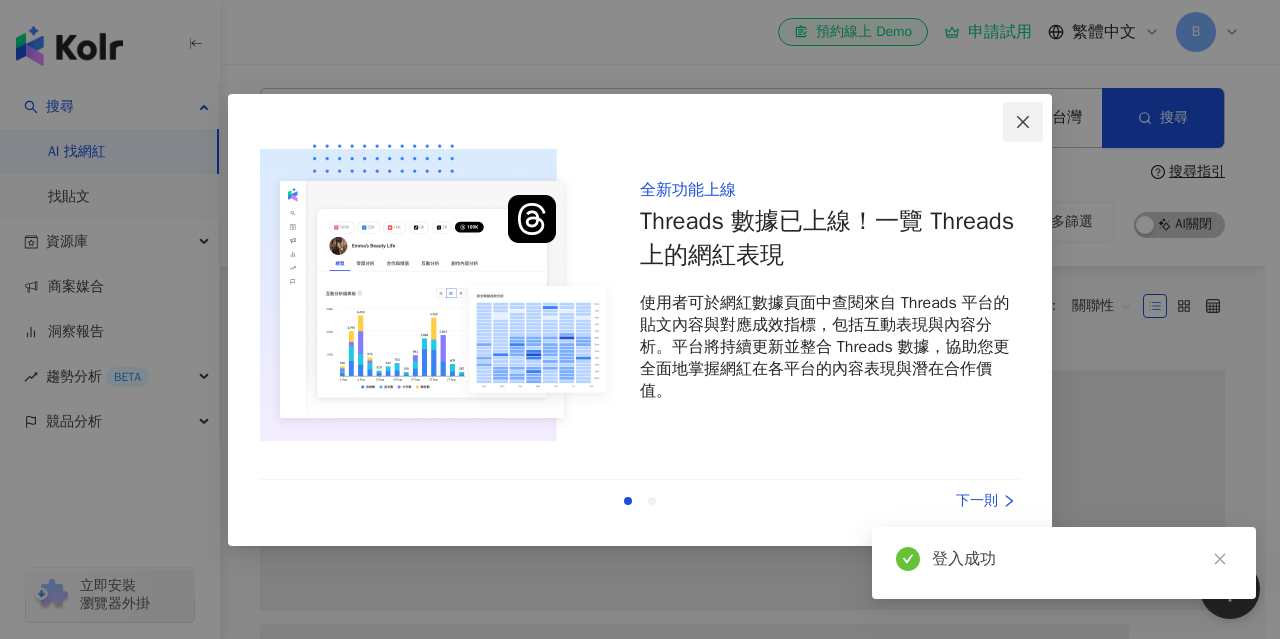 click at bounding box center [1023, 122] 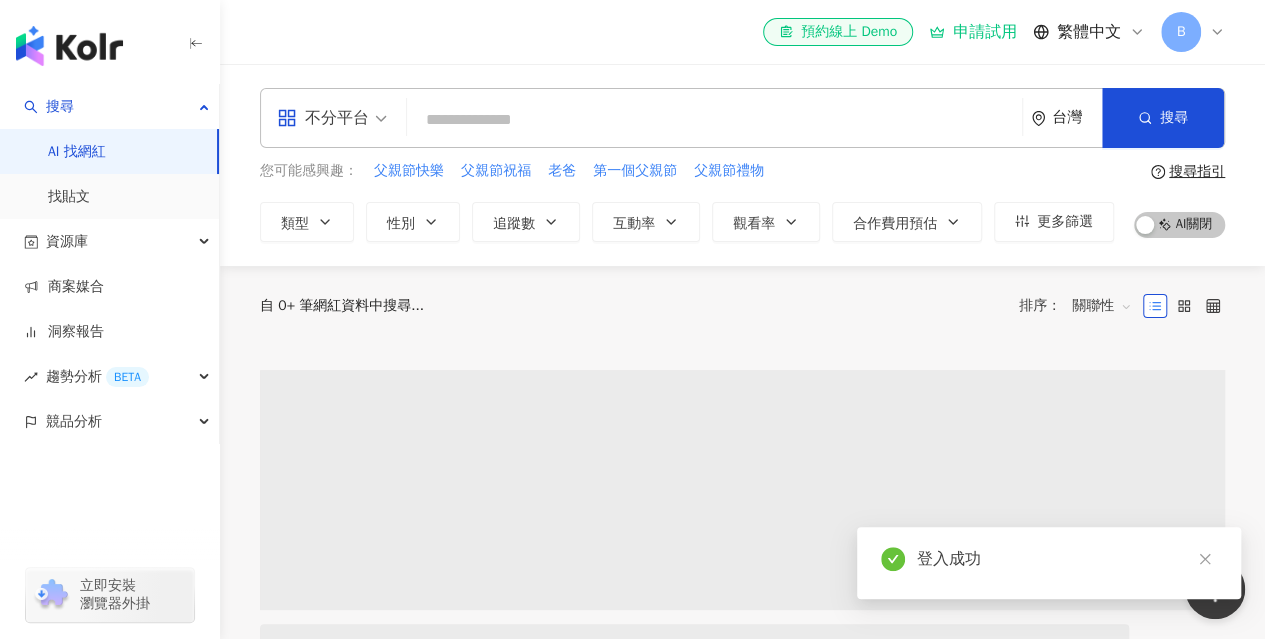 click on "B" at bounding box center [1193, 32] 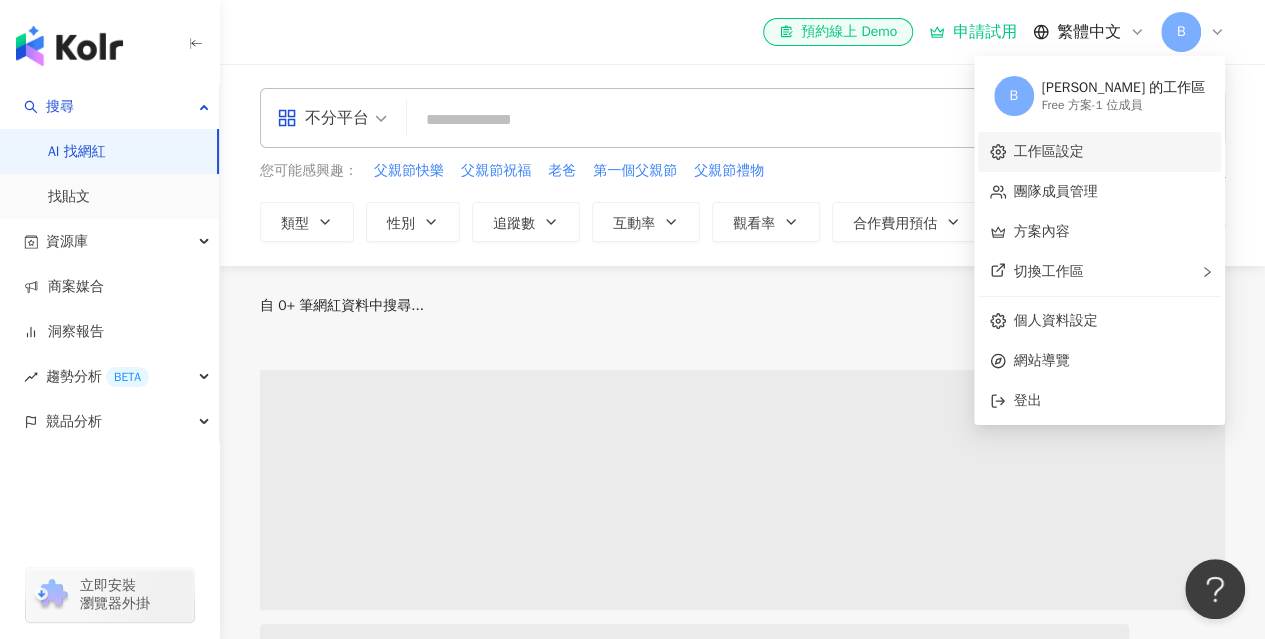 click on "工作區設定" at bounding box center (1049, 151) 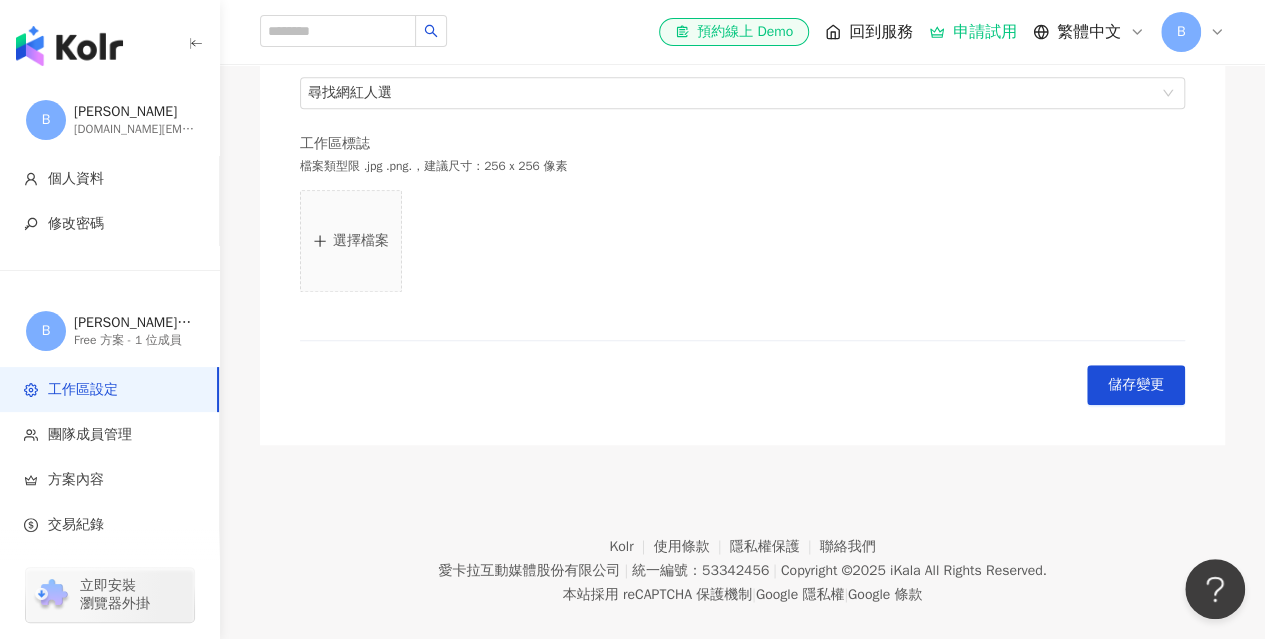 scroll, scrollTop: 640, scrollLeft: 0, axis: vertical 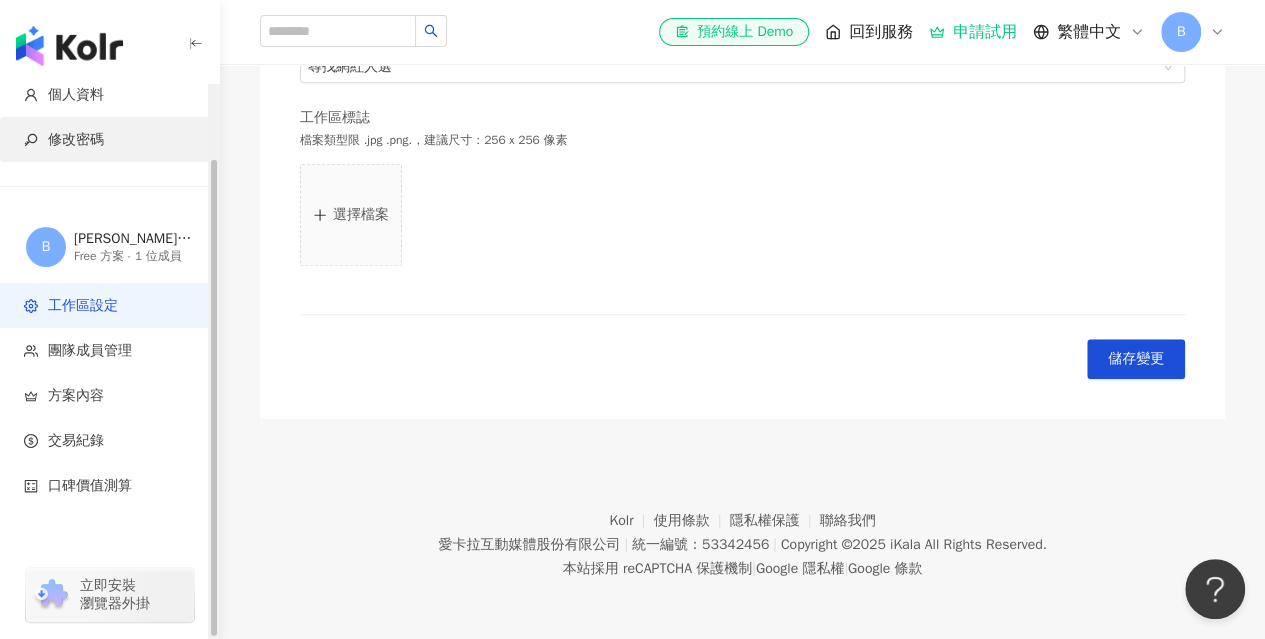 click on "修改密碼" at bounding box center [109, 139] 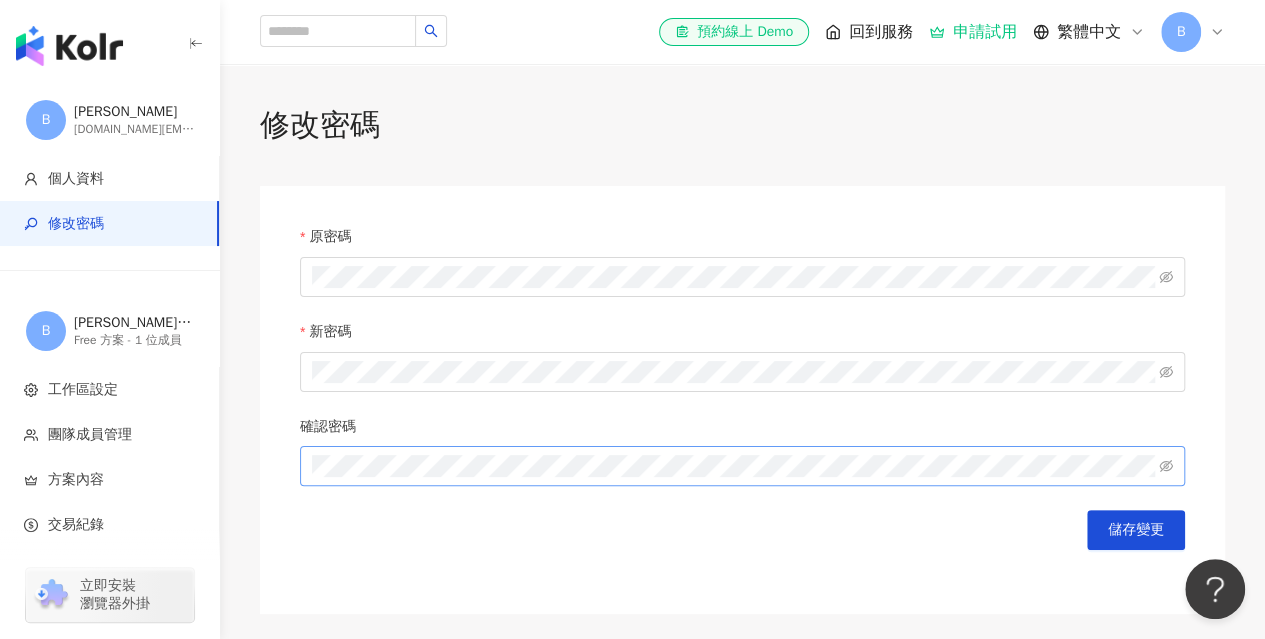 click at bounding box center [742, 466] 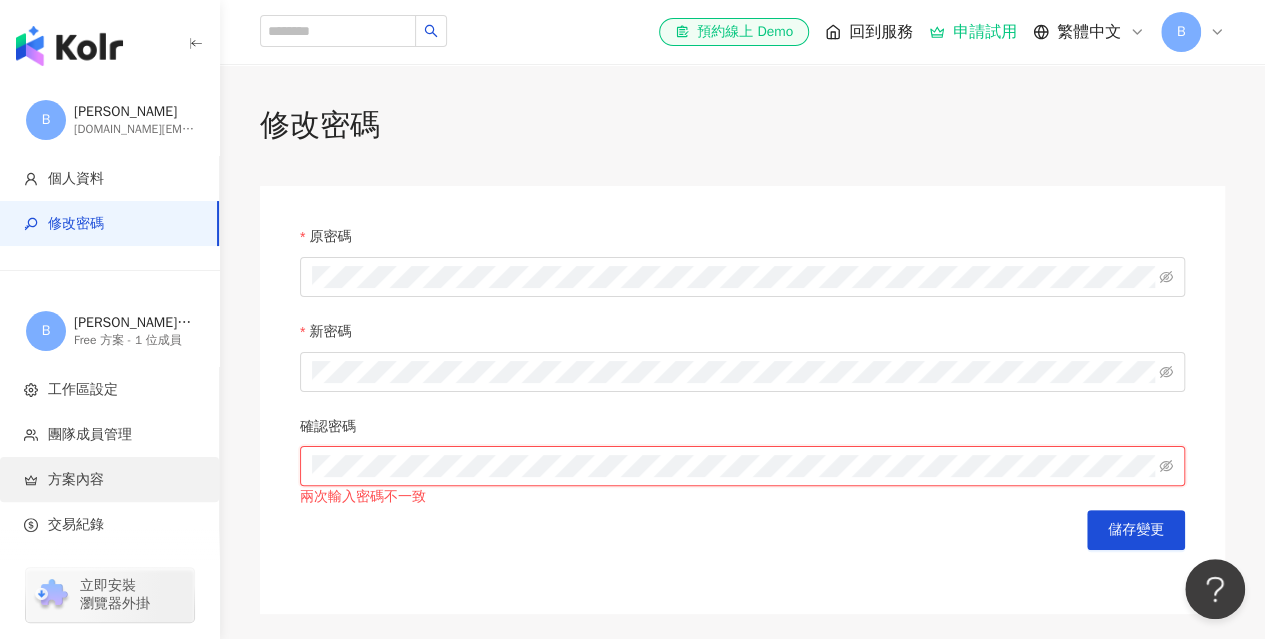 click on "B Bella Wang bellaph.wang@ogilvy.com 個人資料 修改密碼 B Bella Wang 的工作區 Free 方案 - 1 位成員 工作區設定 團隊成員管理 方案內容 交易紀錄 口碑價值測算 立即安裝
瀏覽器外掛 el-icon-cs 預約線上 Demo 回到服務 申請試用 繁體中文 B 修改密碼 原密碼 新密碼 確認密碼 兩次輸入密碼不一致 儲存變更 Kolr 使用條款 隱私權保護 聯絡我們 愛卡拉互動媒體股份有限公司  |  統一編號：53342456  |  Copyright ©  2025   iKala   All Rights Reserved. 本站採用 reCAPTCHA 保護機制  |  Google 隱私權  |  Google 條款" at bounding box center [632, 418] 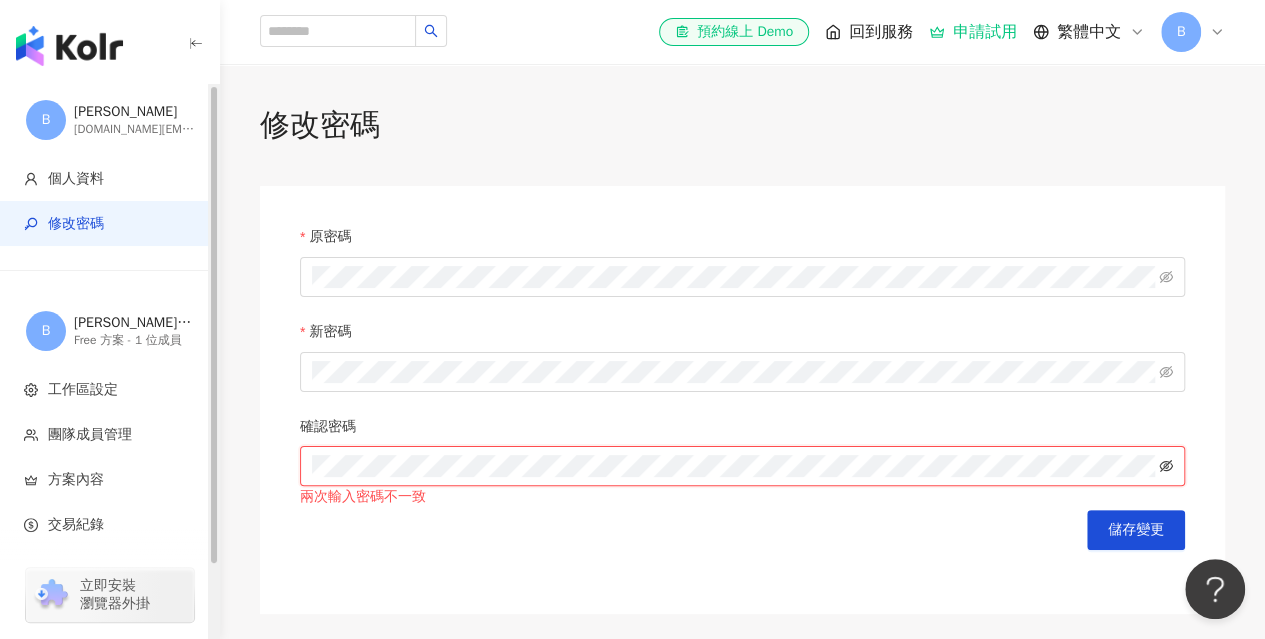 click 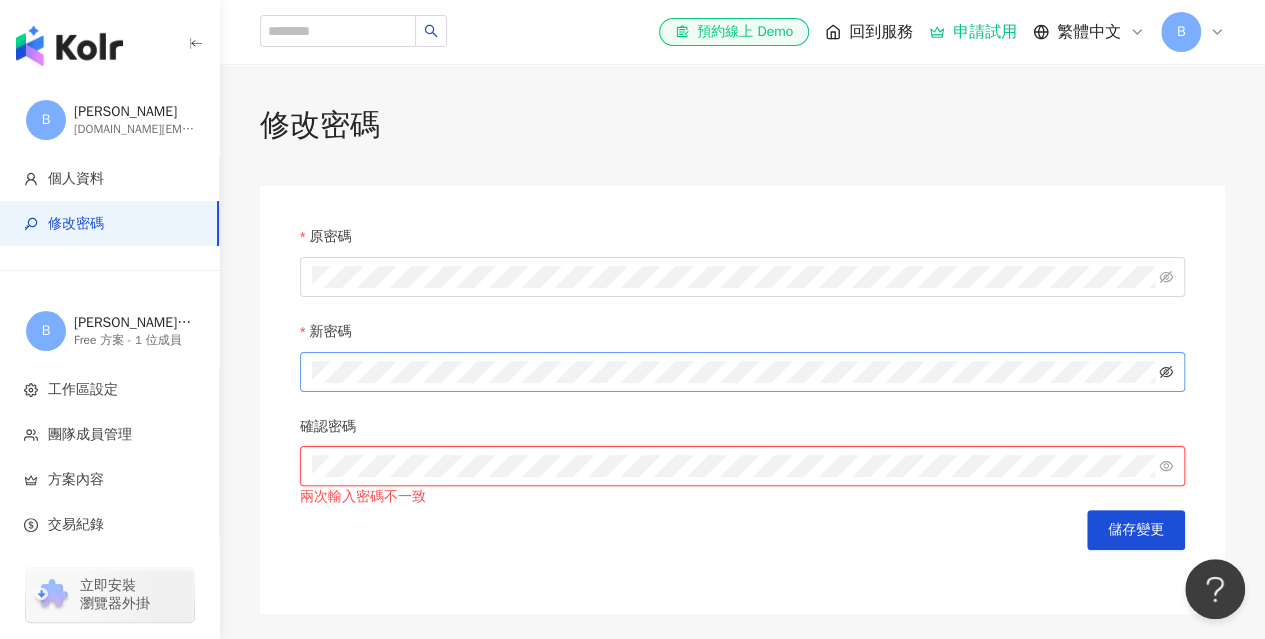 click 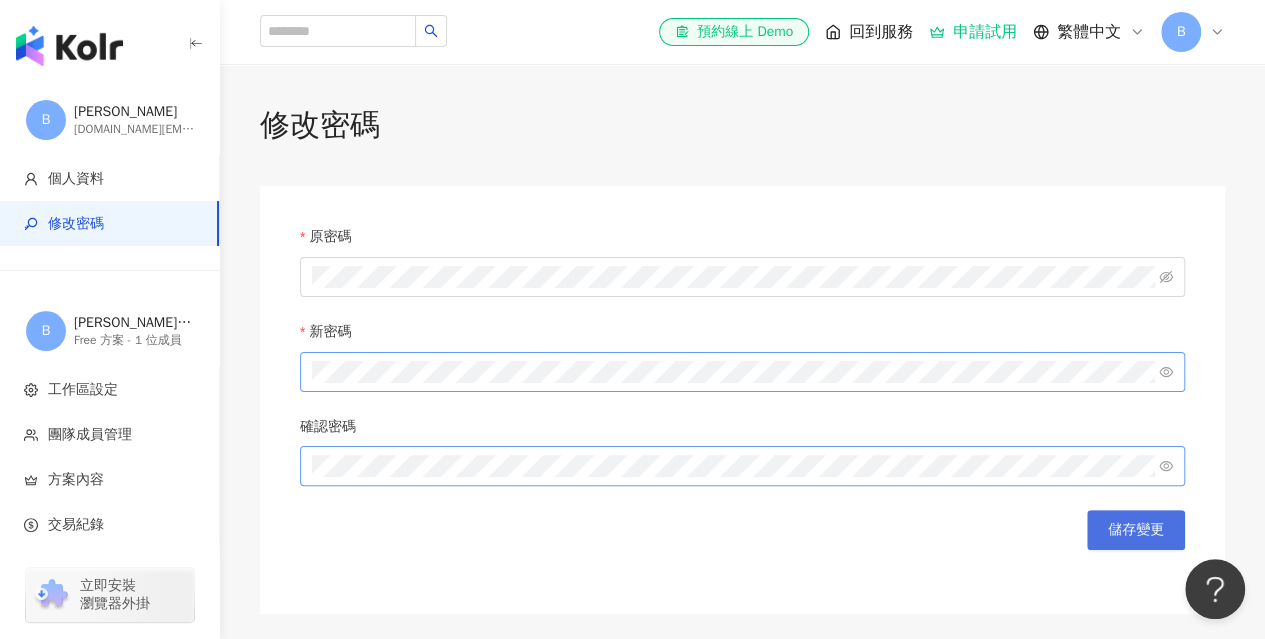 click on "儲存變更" at bounding box center (1136, 530) 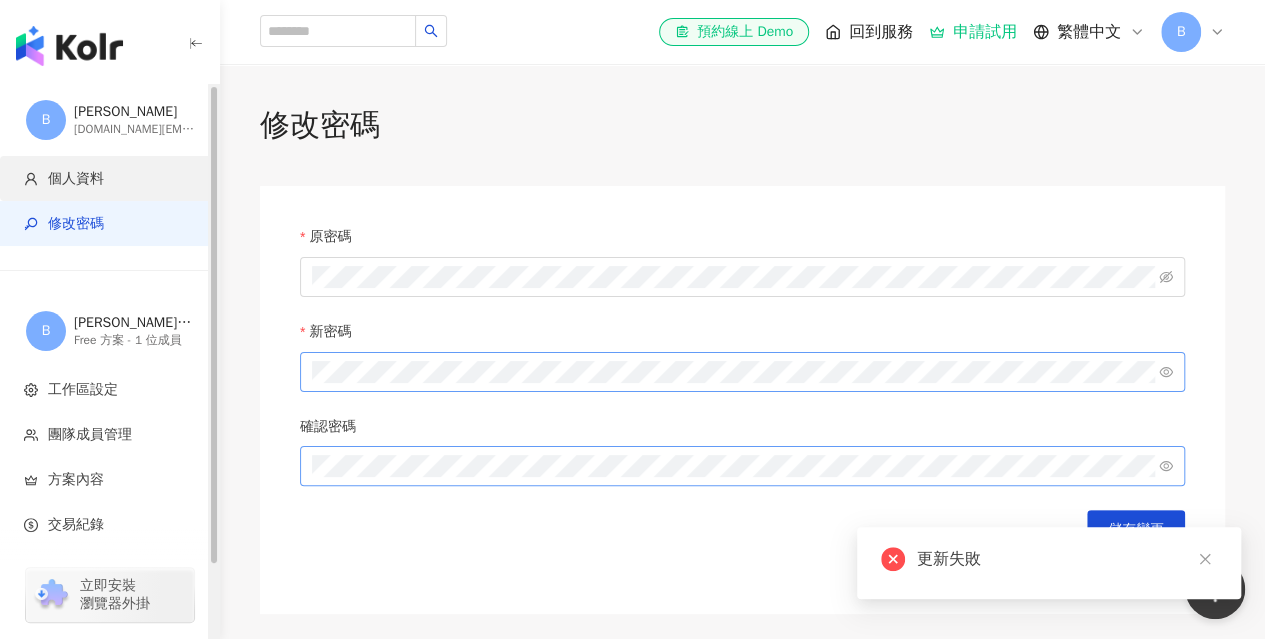 click on "個人資料" at bounding box center [113, 179] 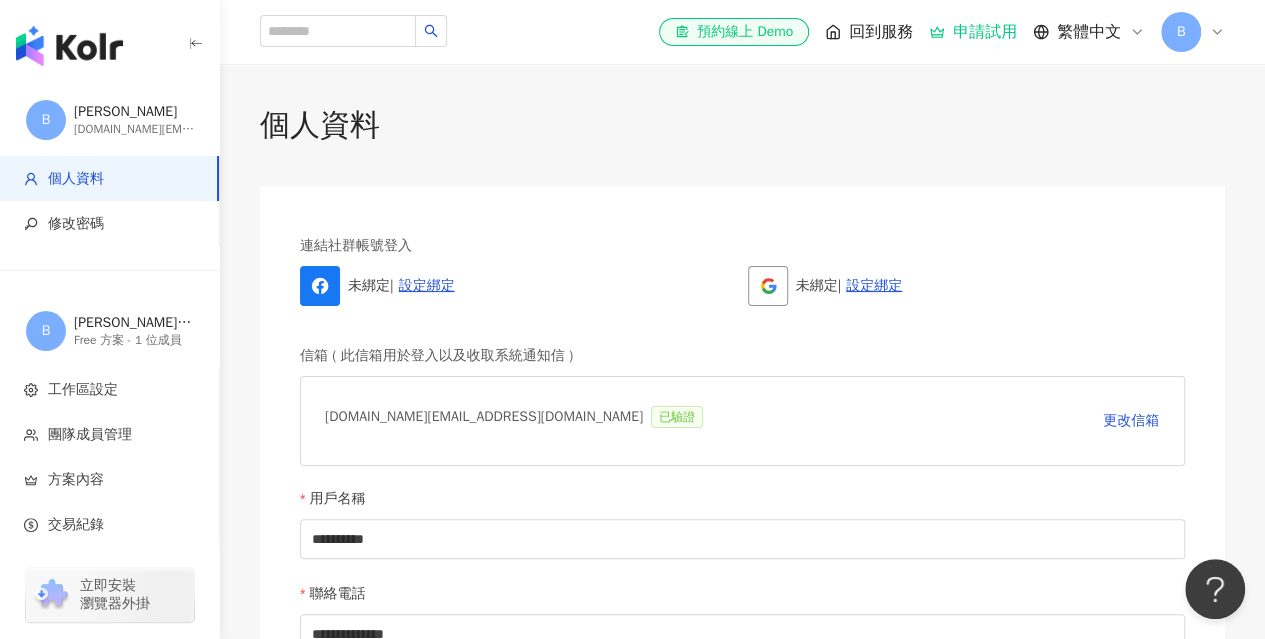 click at bounding box center [69, 46] 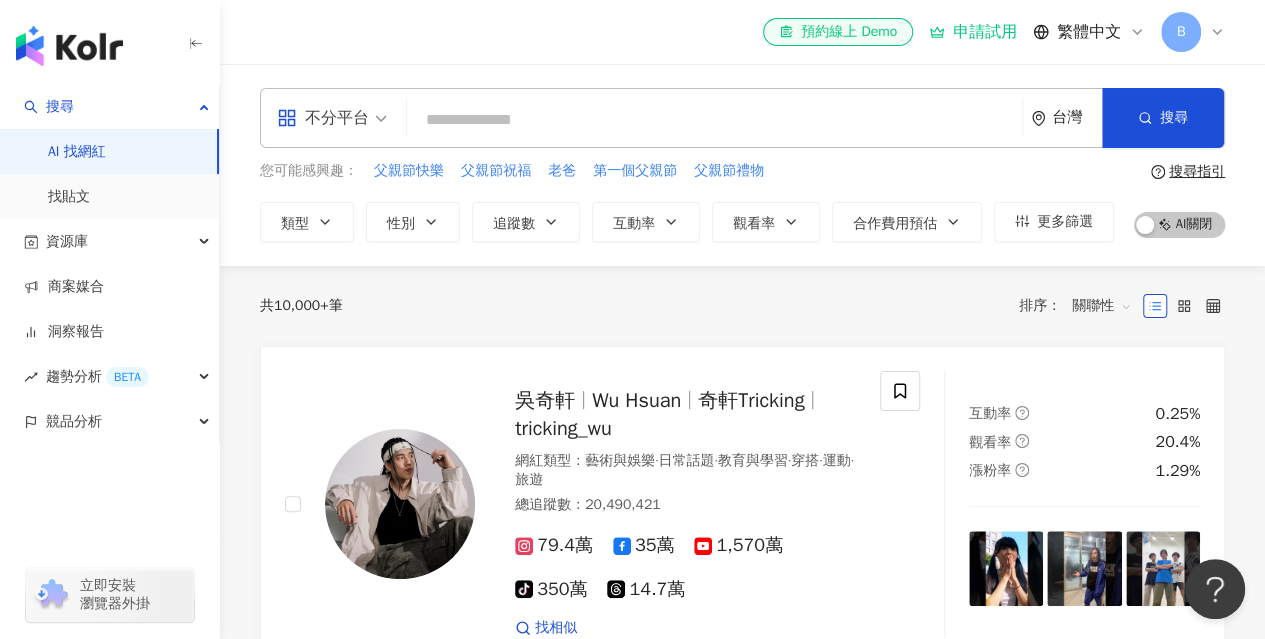 click at bounding box center (714, 120) 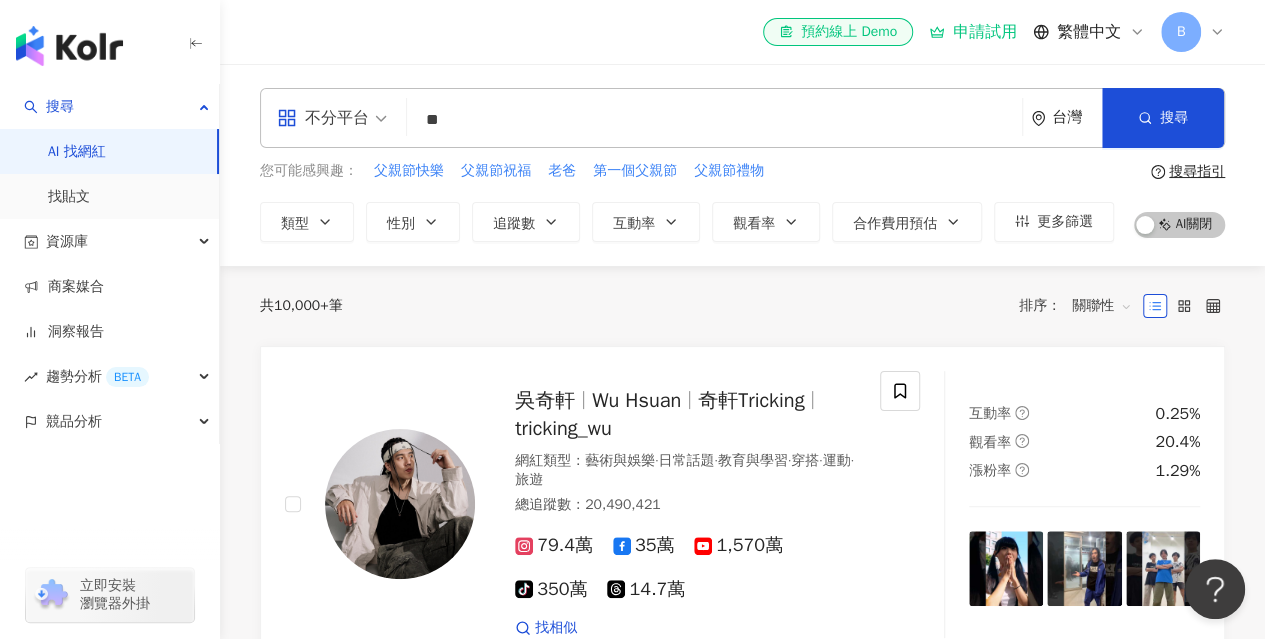type on "*" 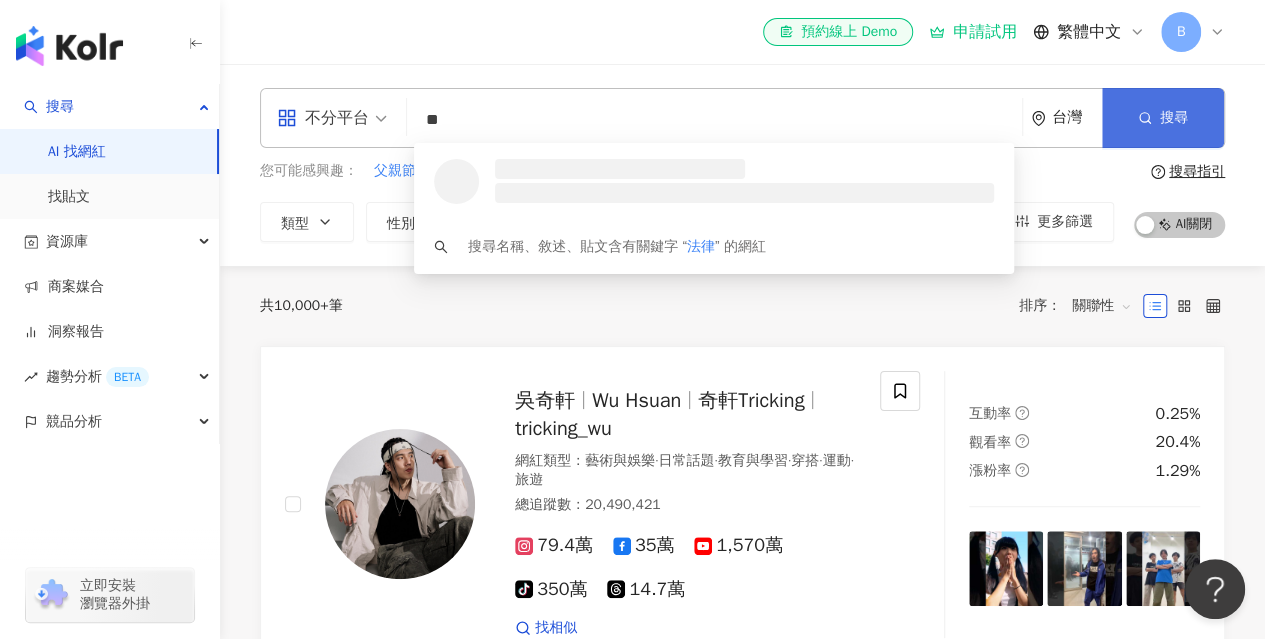 type on "**" 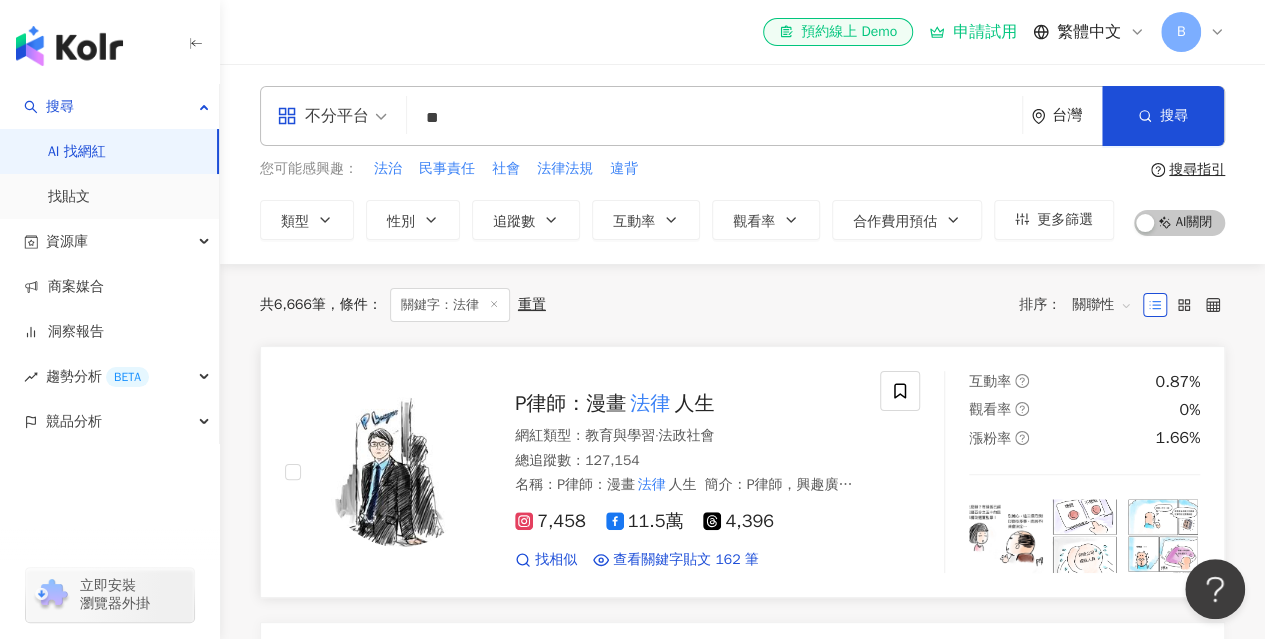 scroll, scrollTop: 0, scrollLeft: 0, axis: both 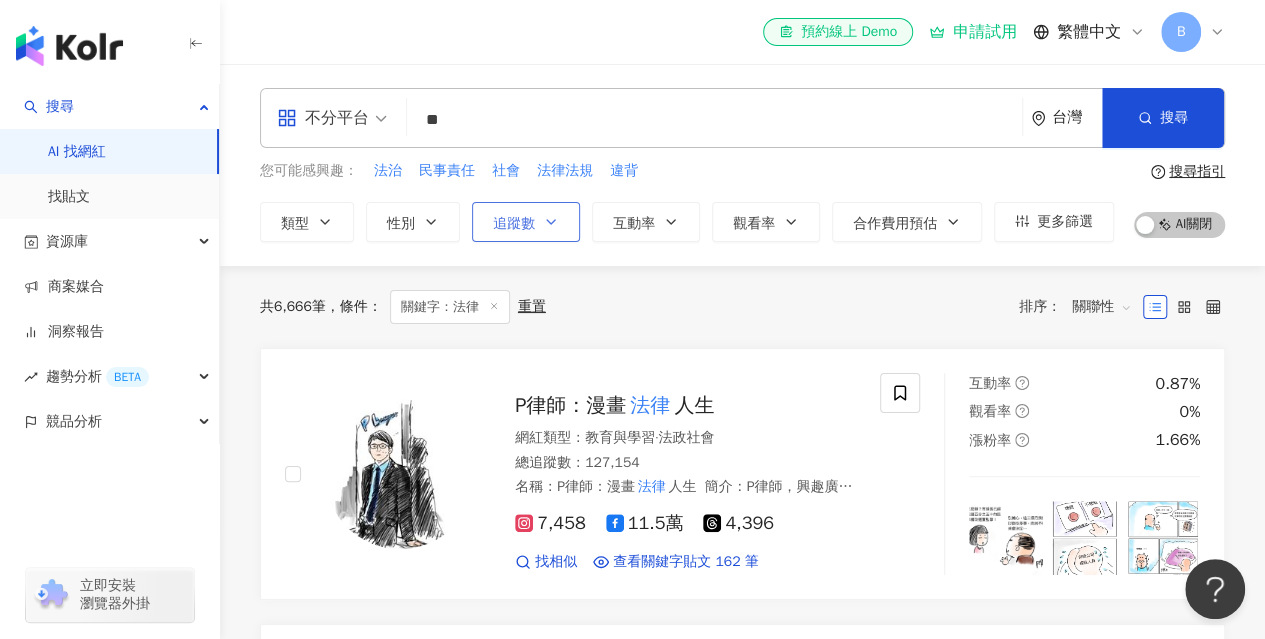 click on "追蹤數" at bounding box center [526, 222] 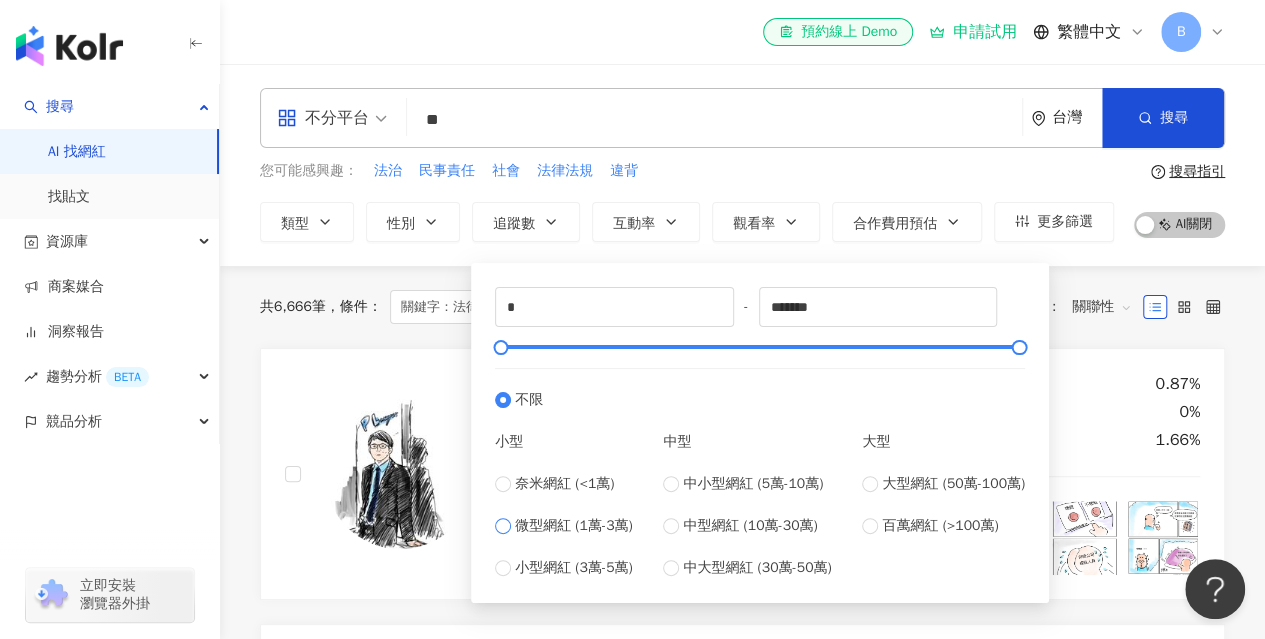 click on "微型網紅 (1萬-3萬)" at bounding box center (574, 526) 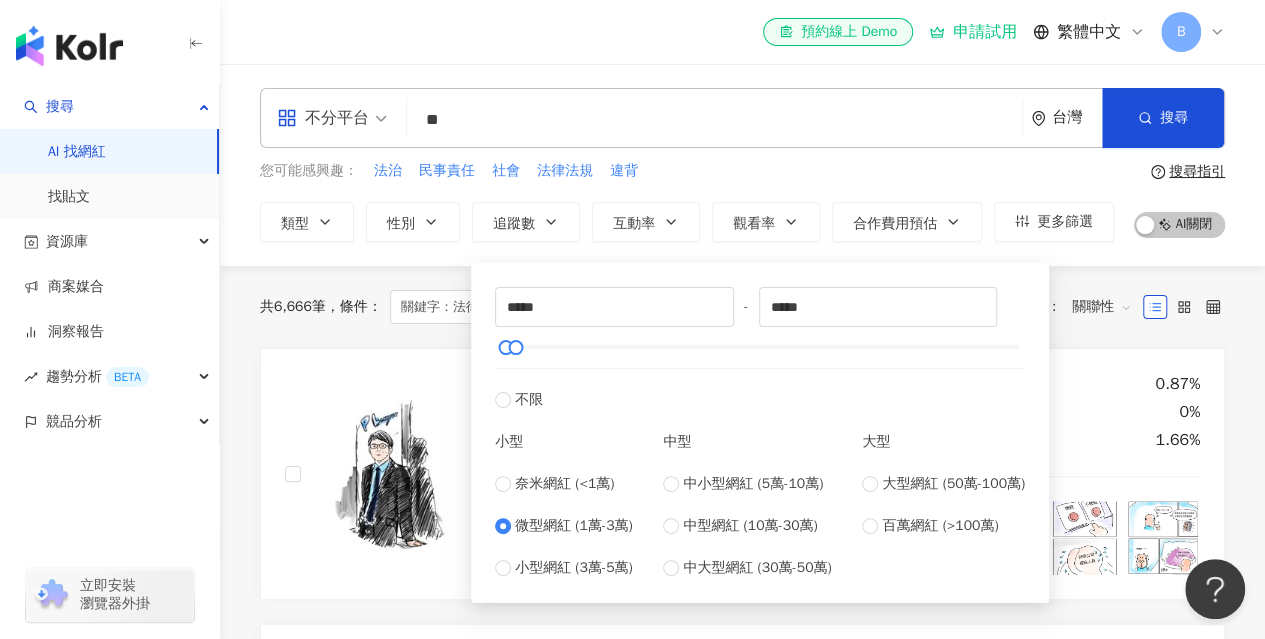 click on "*****  -  ***** 不限 小型 奈米網紅 (<1萬) 微型網紅 (1萬-3萬) 小型網紅 (3萬-5萬) 中型 中小型網紅 (5萬-10萬) 中型網紅 (10萬-30萬) 中大型網紅 (30萬-50萬) 大型 大型網紅 (50萬-100萬) 百萬網紅 (>100萬)" at bounding box center [760, 433] 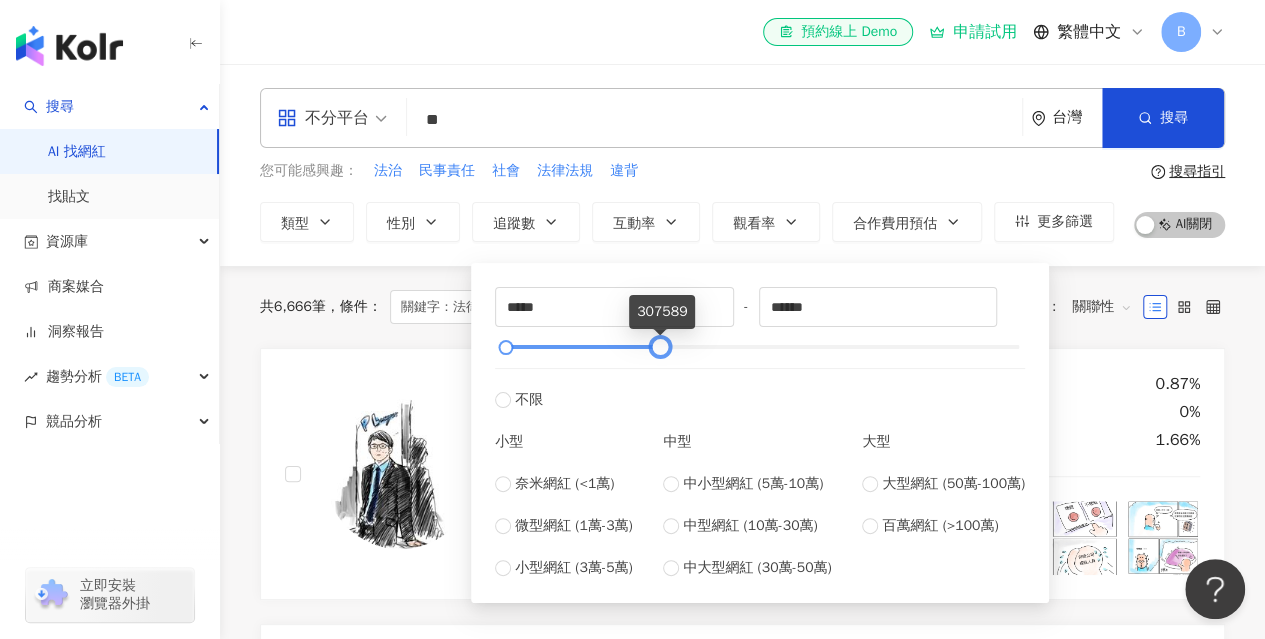 type on "******" 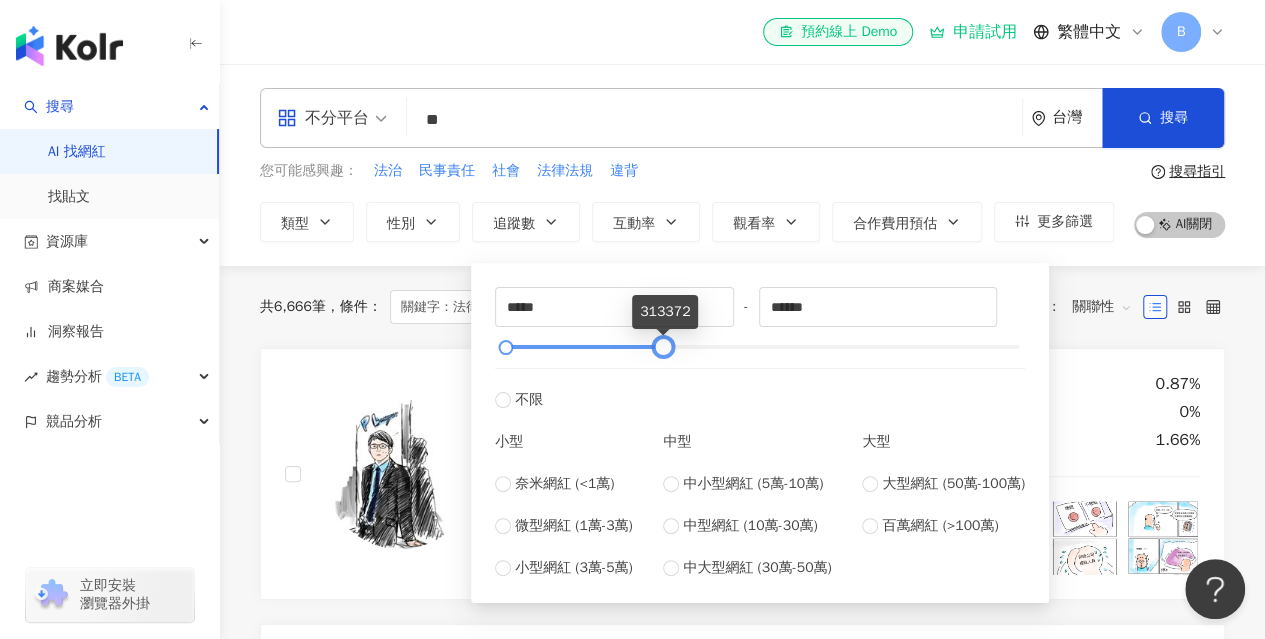 drag, startPoint x: 521, startPoint y: 351, endPoint x: 668, endPoint y: 351, distance: 147 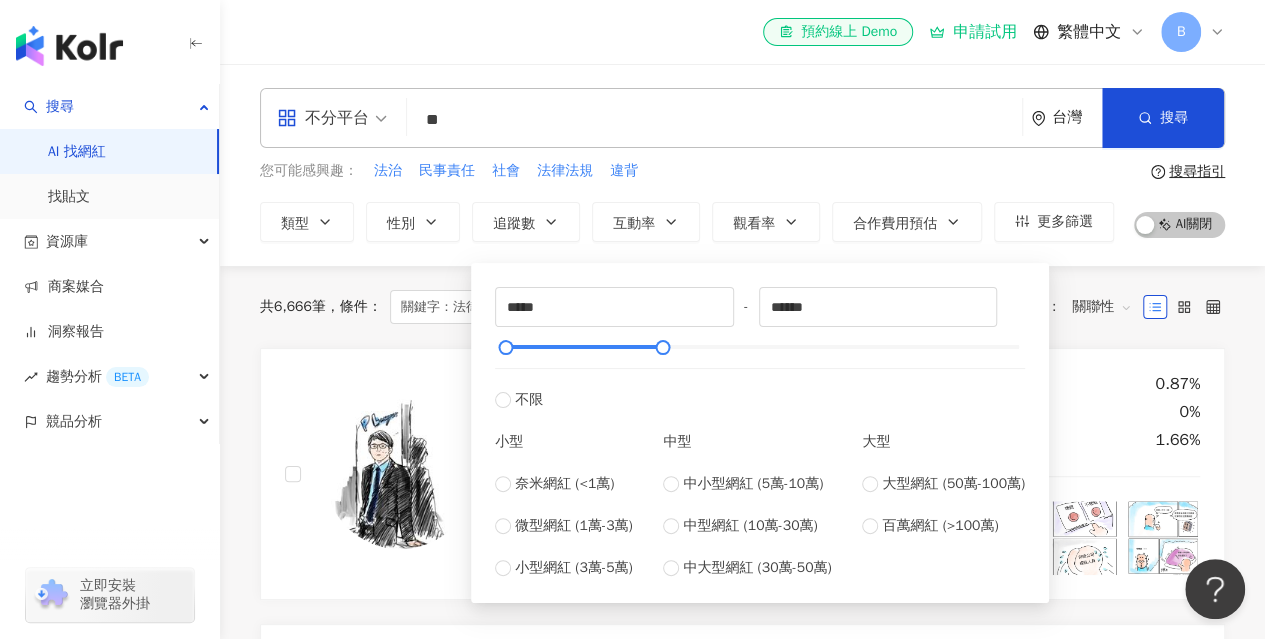 click on "不分平台 ** 台灣 搜尋 loading 搜尋名稱、敘述、貼文含有關鍵字 “ 法律 ” 的網紅 您可能感興趣： 法治  民事責任  社會  法律法規  違背  類型 性別 追蹤數 互動率 觀看率 合作費用預估  更多篩選 *****  -  ****** 不限 小型 奈米網紅 (<1萬) 微型網紅 (1萬-3萬) 小型網紅 (3萬-5萬) 中型 中小型網紅 (5萬-10萬) 中型網紅 (10萬-30萬) 中大型網紅 (30萬-50萬) 大型 大型網紅 (50萬-100萬) 百萬網紅 (>100萬) 搜尋指引 AI  開啟 AI  關閉" at bounding box center (742, 165) 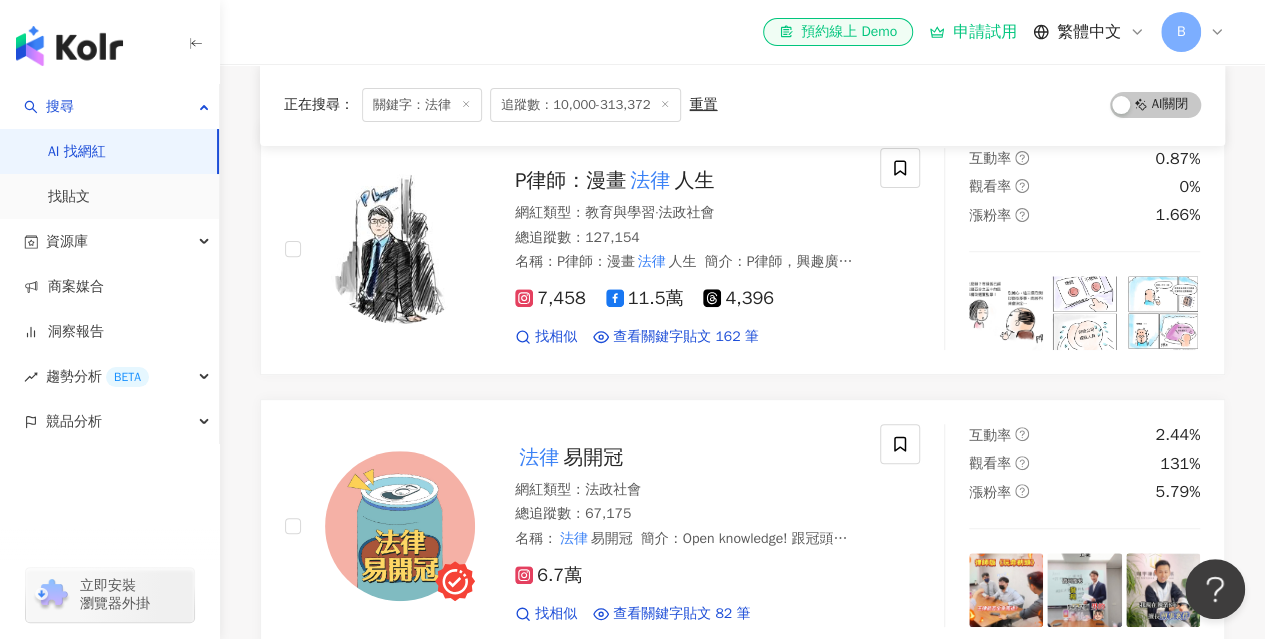 scroll, scrollTop: 233, scrollLeft: 0, axis: vertical 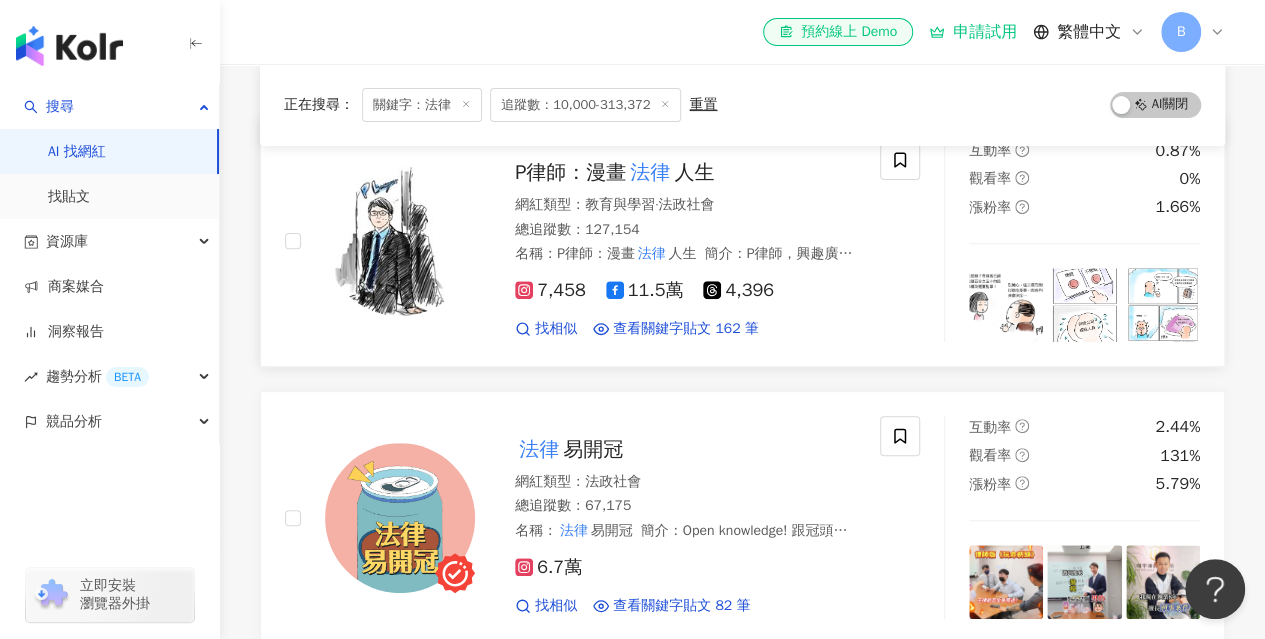 click on "法律" at bounding box center [650, 172] 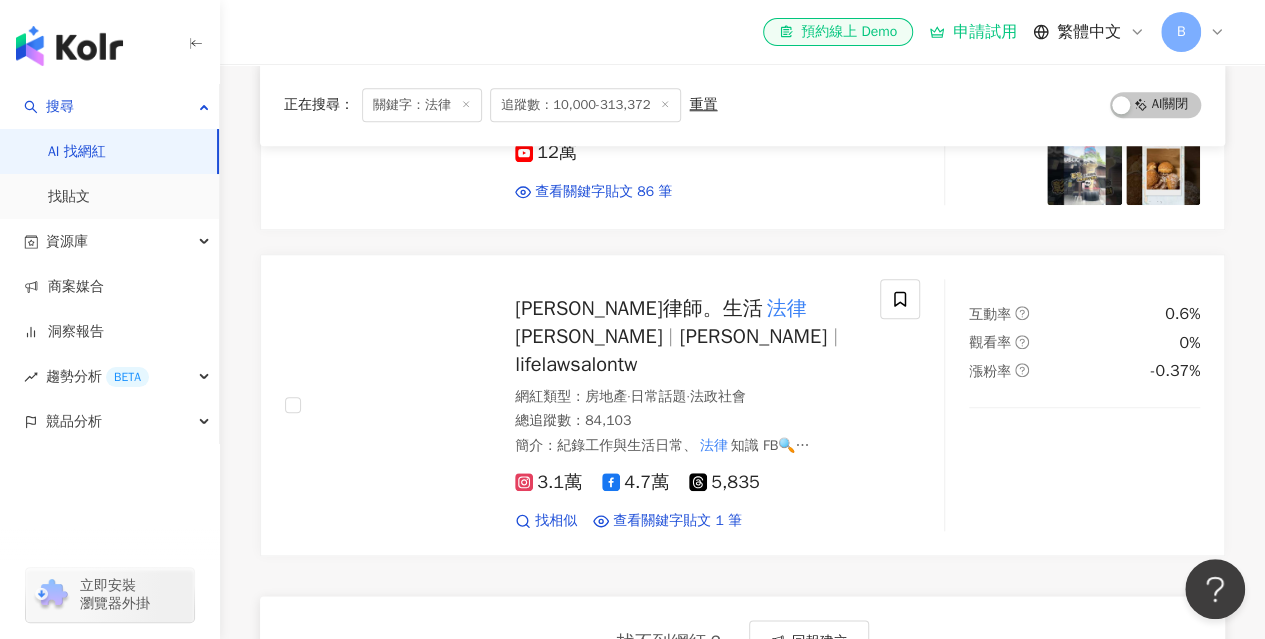 scroll, scrollTop: 933, scrollLeft: 0, axis: vertical 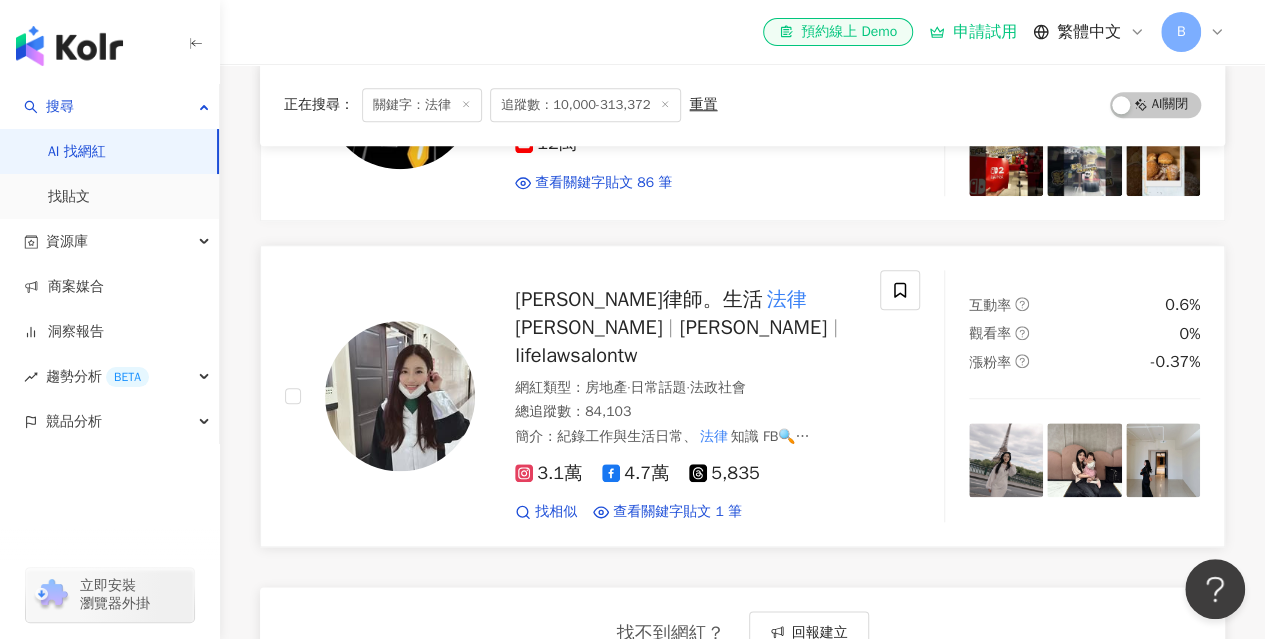 click on "黃靖芸律師。生活 法律 沙龍" at bounding box center [662, 313] 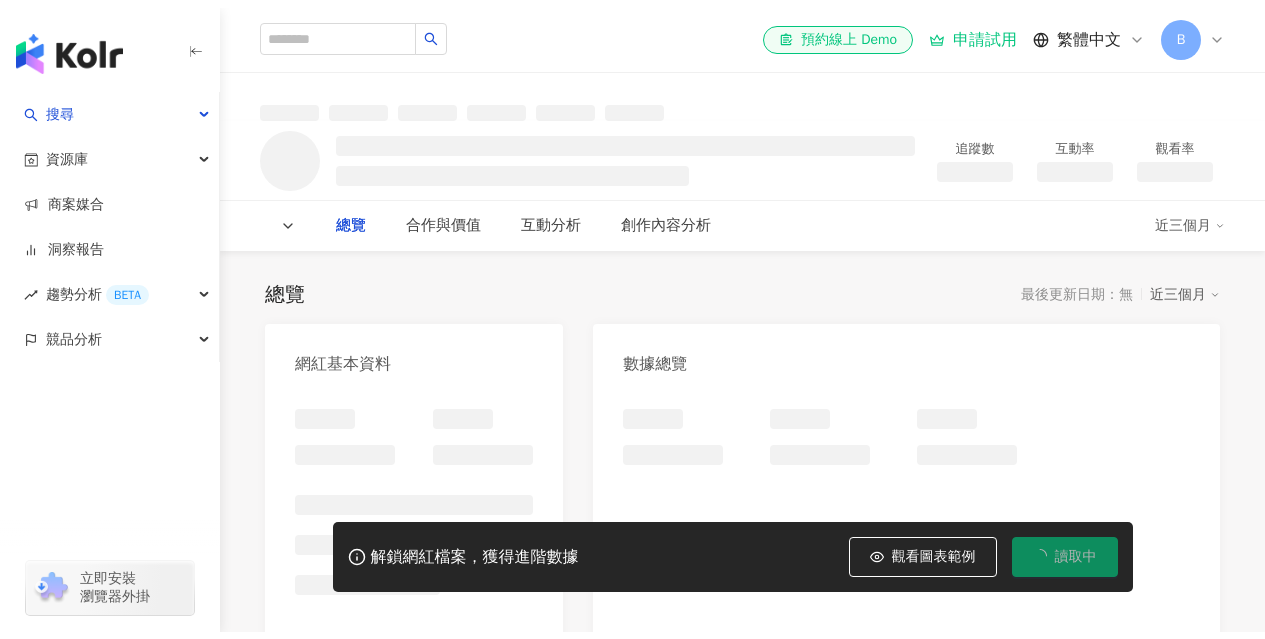 scroll, scrollTop: 0, scrollLeft: 0, axis: both 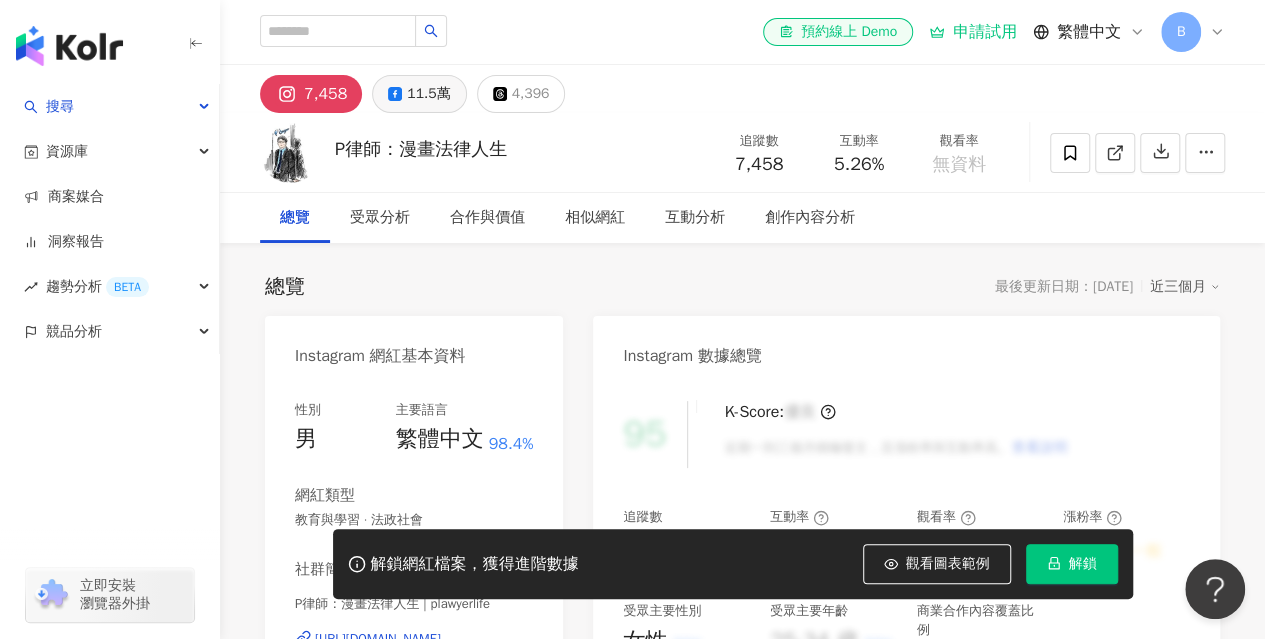 click on "11.5萬" at bounding box center [419, 94] 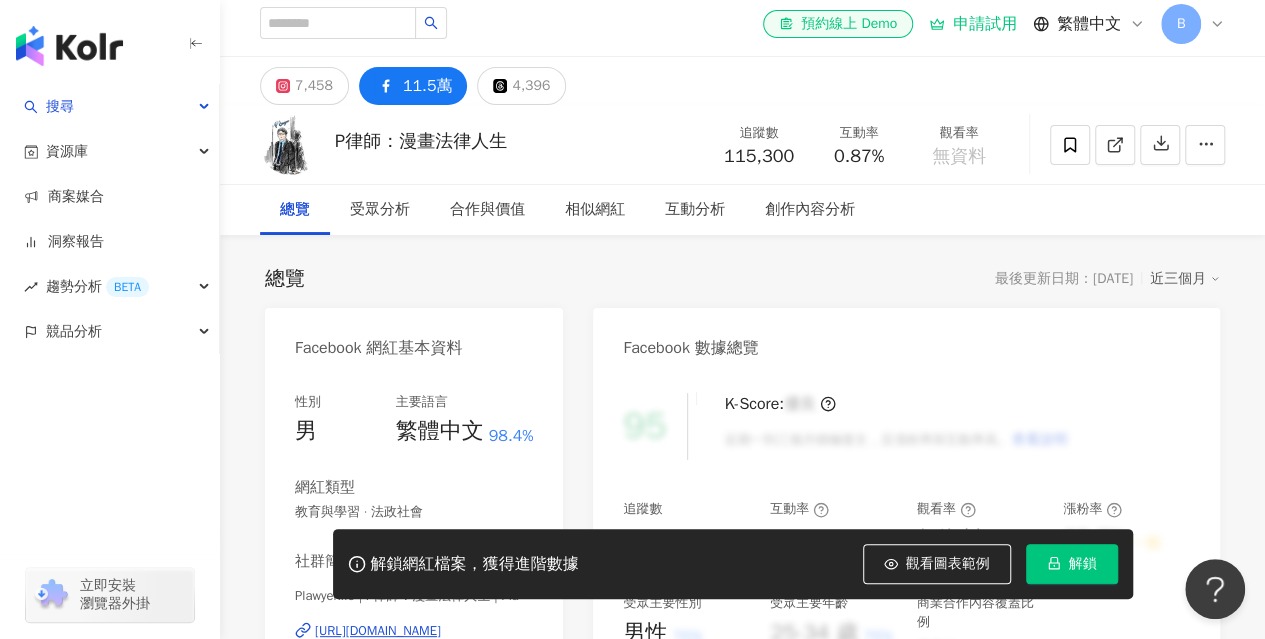 scroll, scrollTop: 466, scrollLeft: 0, axis: vertical 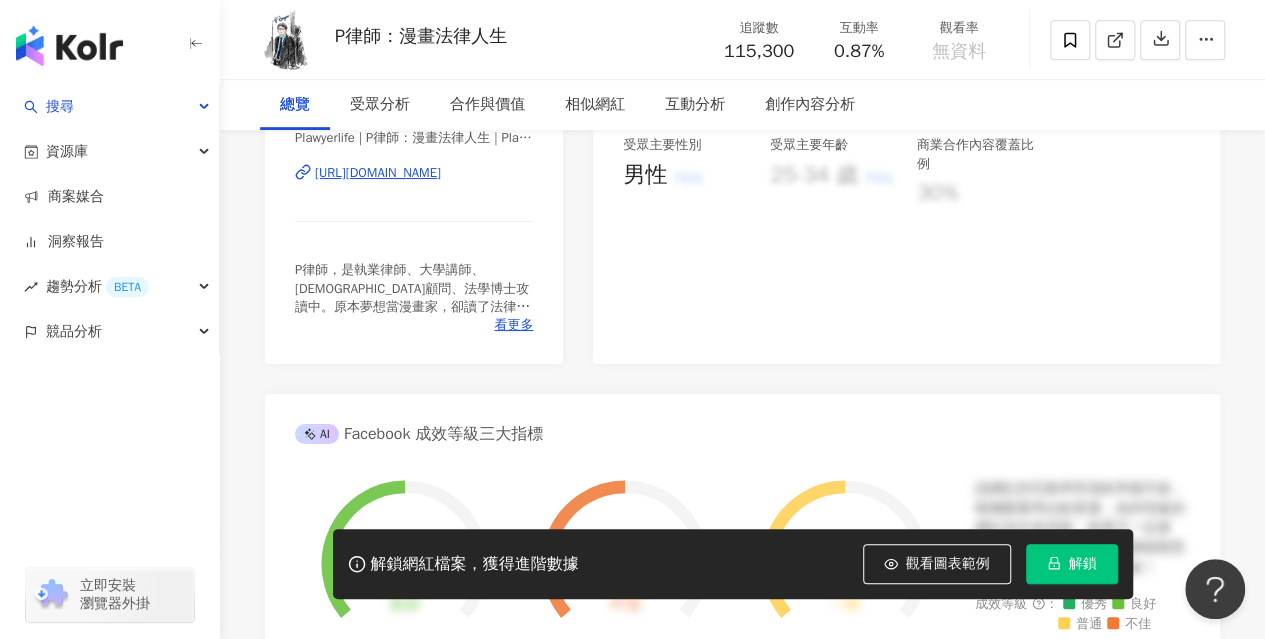 click on "11.5萬" at bounding box center [413, -372] 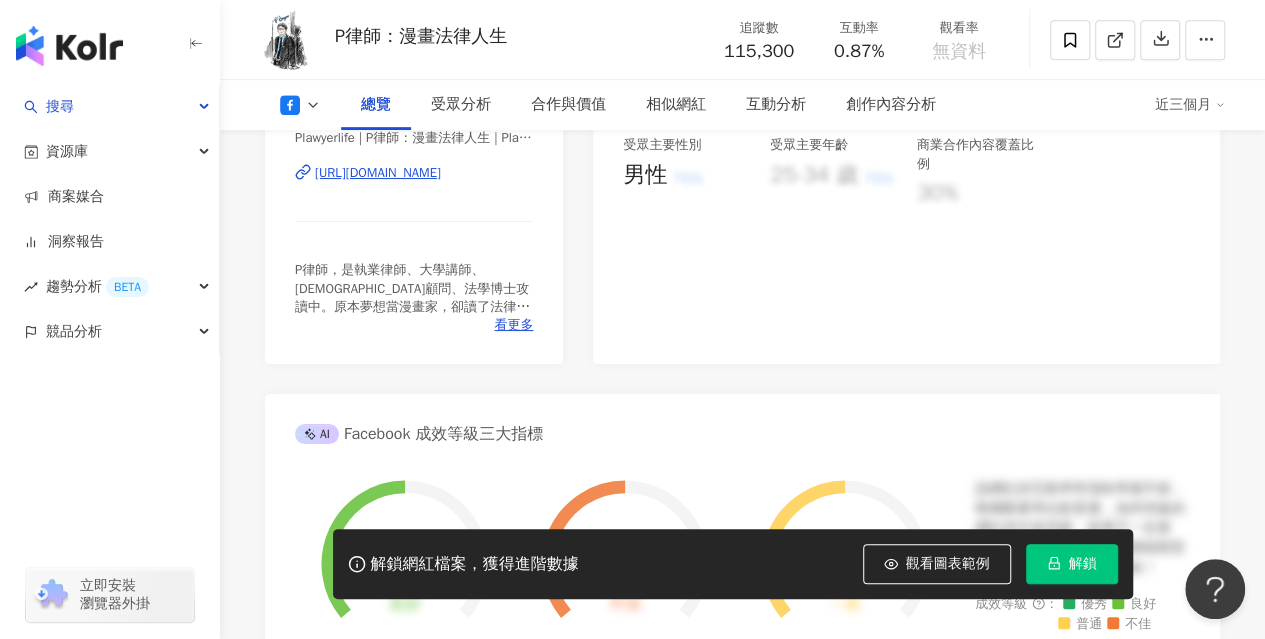 scroll, scrollTop: 0, scrollLeft: 0, axis: both 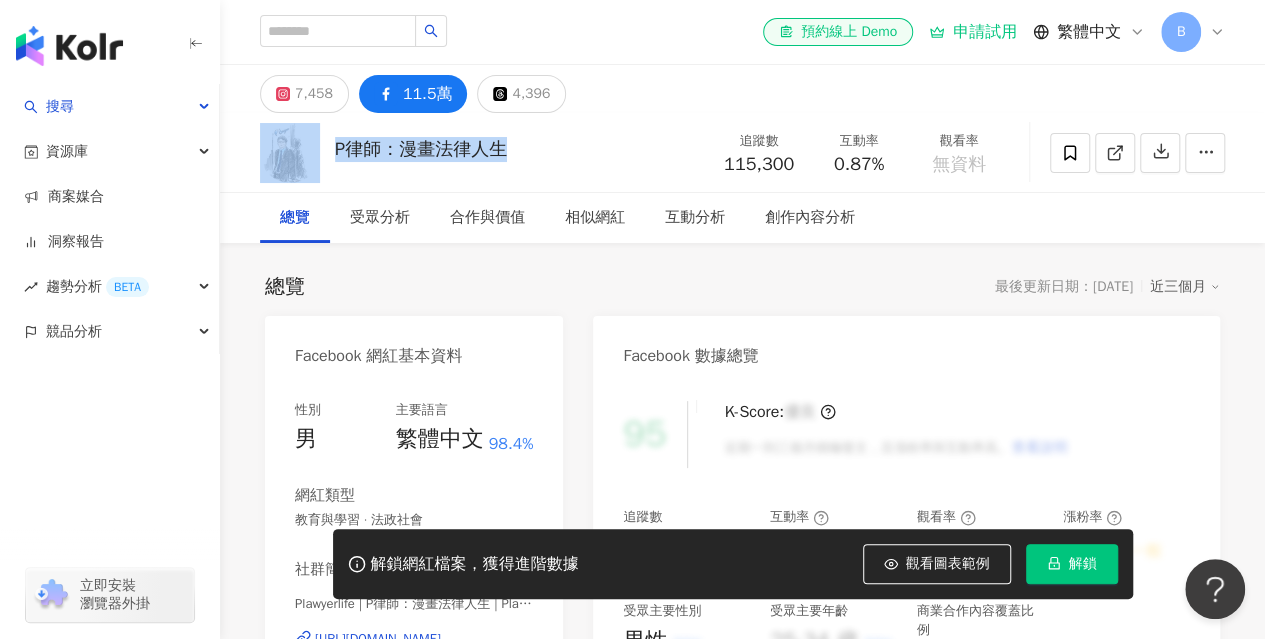 drag, startPoint x: 535, startPoint y: 155, endPoint x: 302, endPoint y: 128, distance: 234.55916 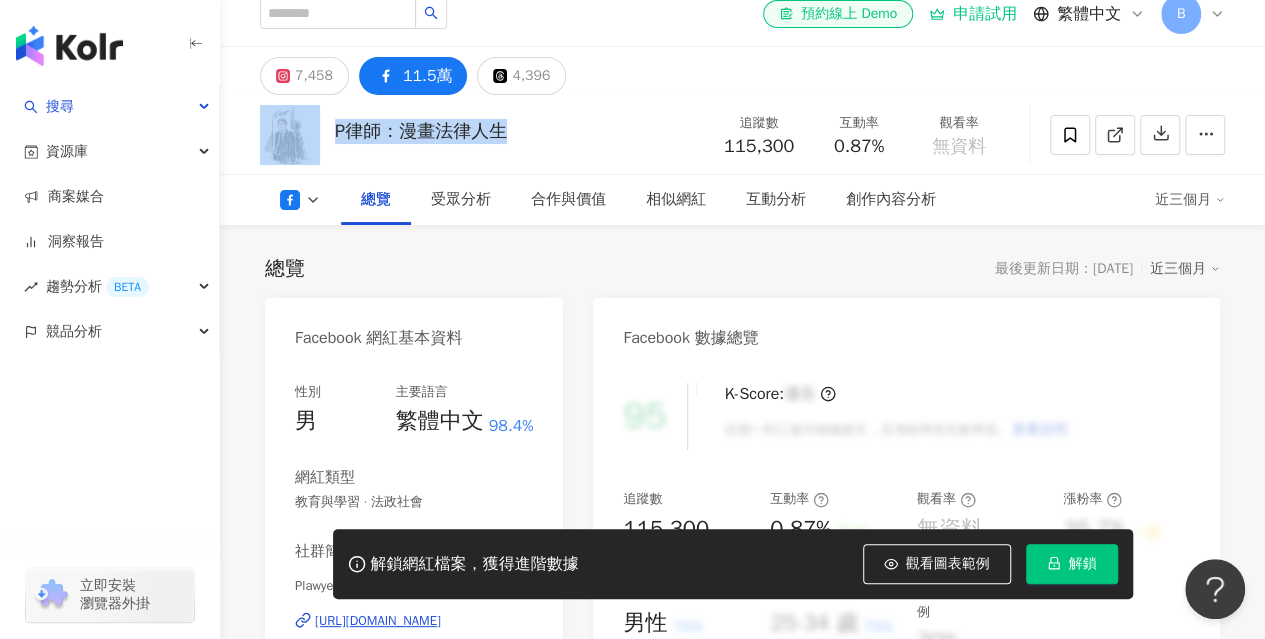 scroll, scrollTop: 0, scrollLeft: 0, axis: both 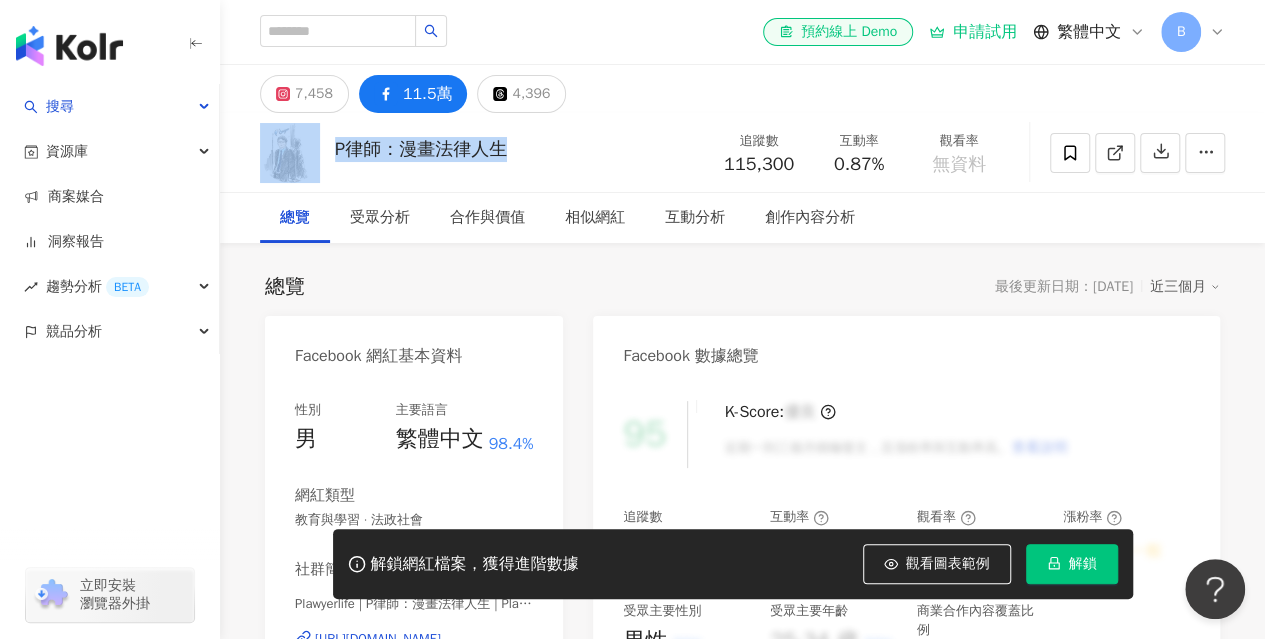 click on "P律師：漫畫法律人生 追蹤數 115,300 互動率 0.87% 觀看率 無資料" at bounding box center (742, 152) 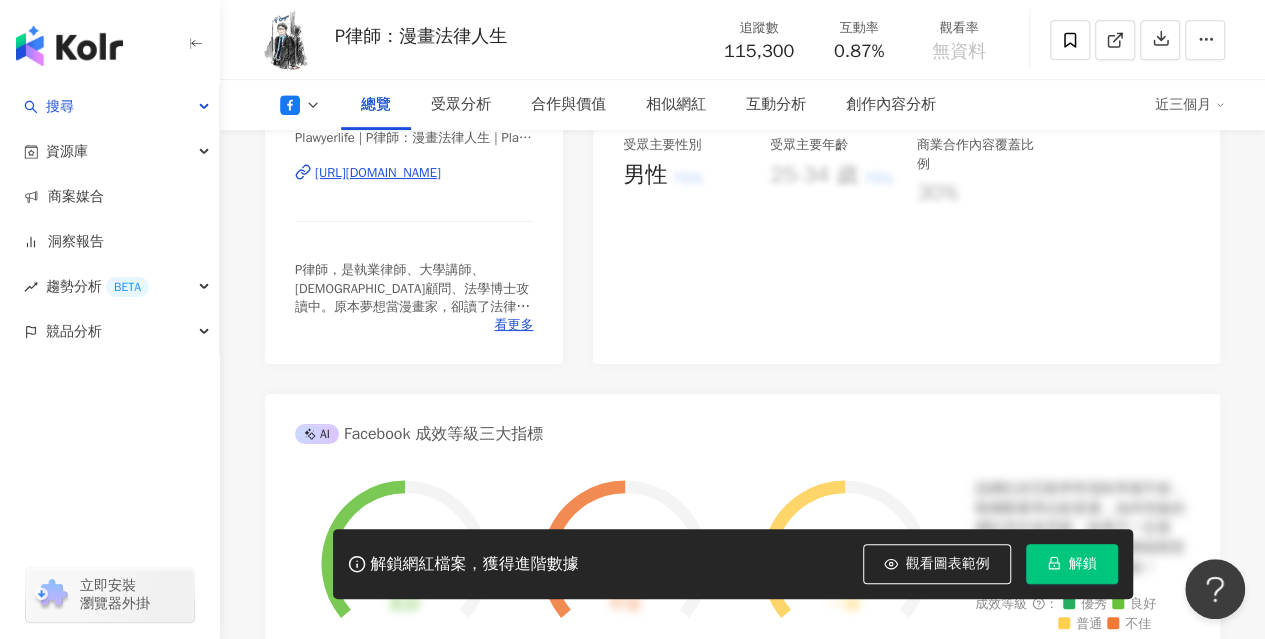 scroll, scrollTop: 0, scrollLeft: 0, axis: both 